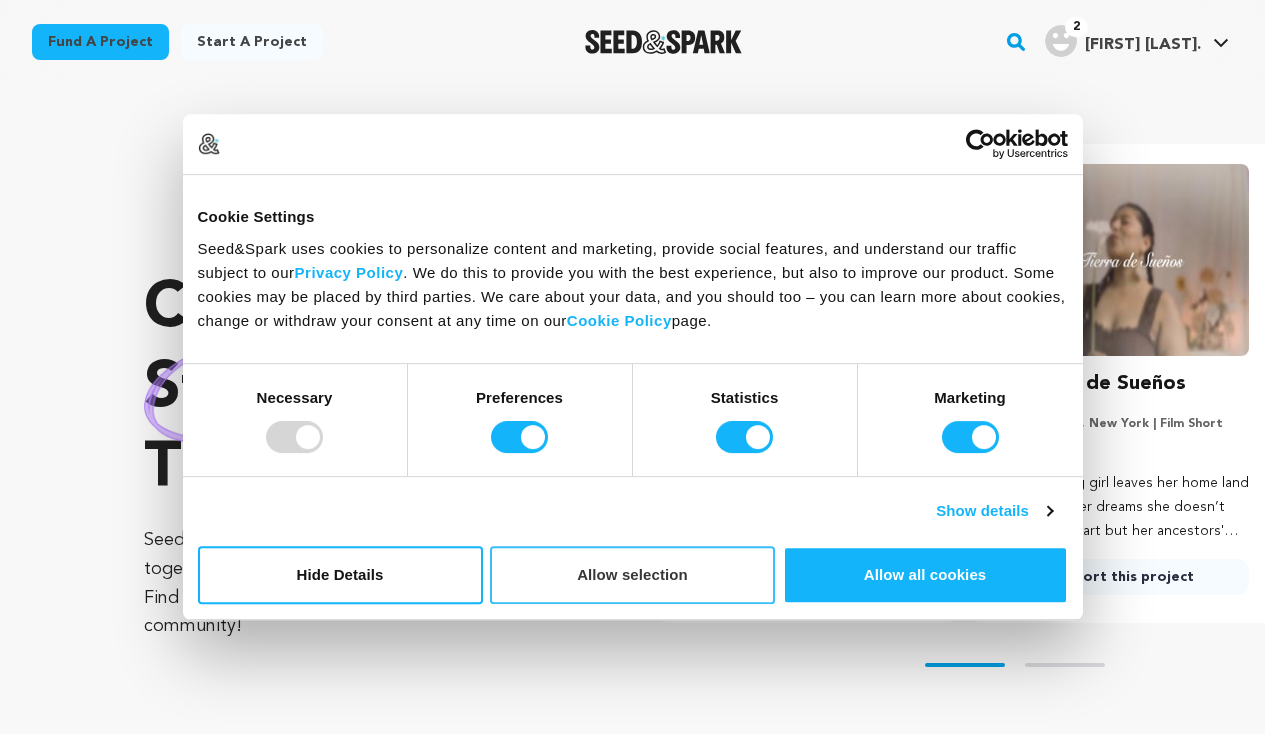 scroll, scrollTop: 0, scrollLeft: 0, axis: both 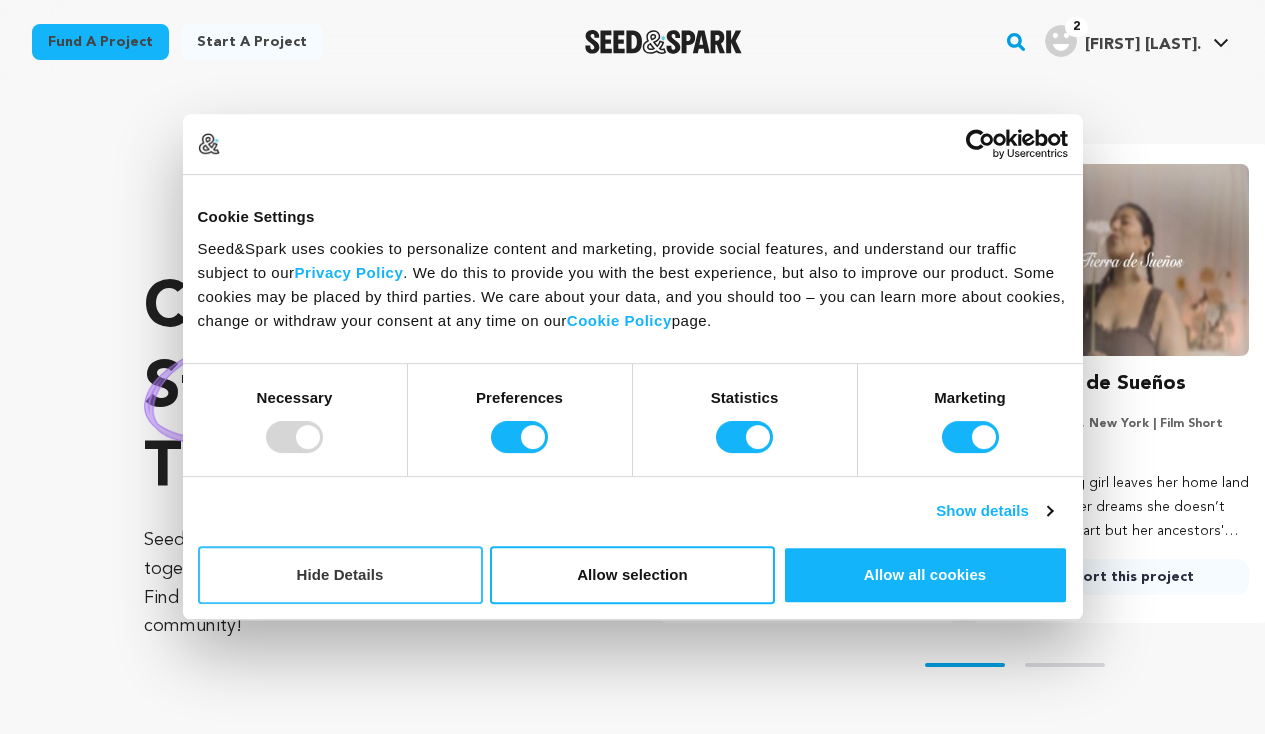 click on "Hide Details" at bounding box center (340, 575) 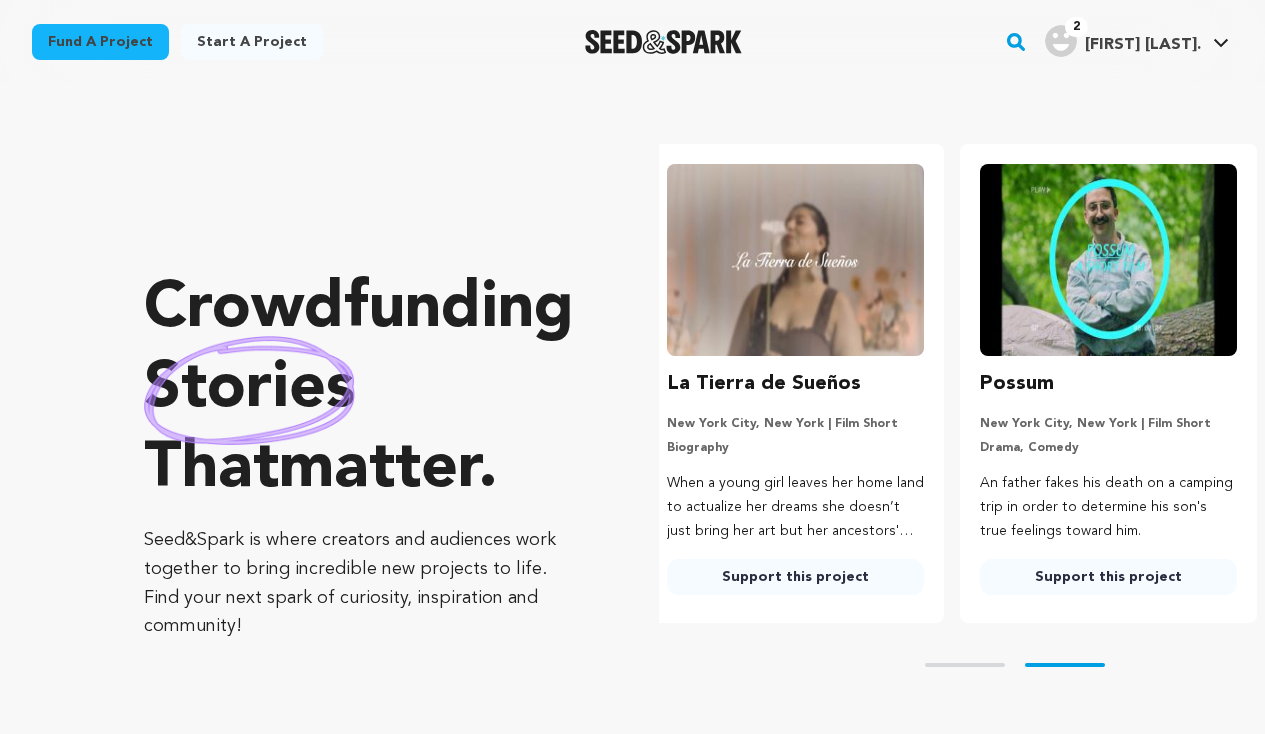 scroll, scrollTop: 0, scrollLeft: 329, axis: horizontal 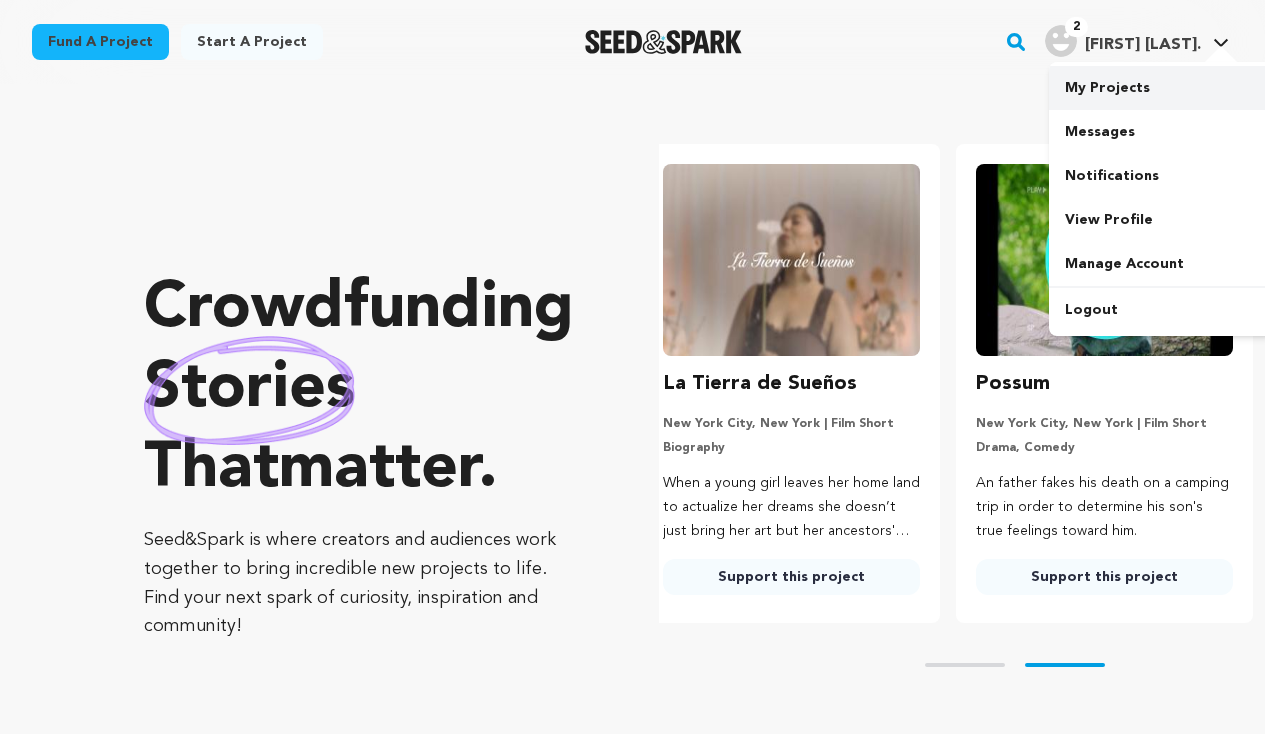 click on "My Projects" at bounding box center [1161, 88] 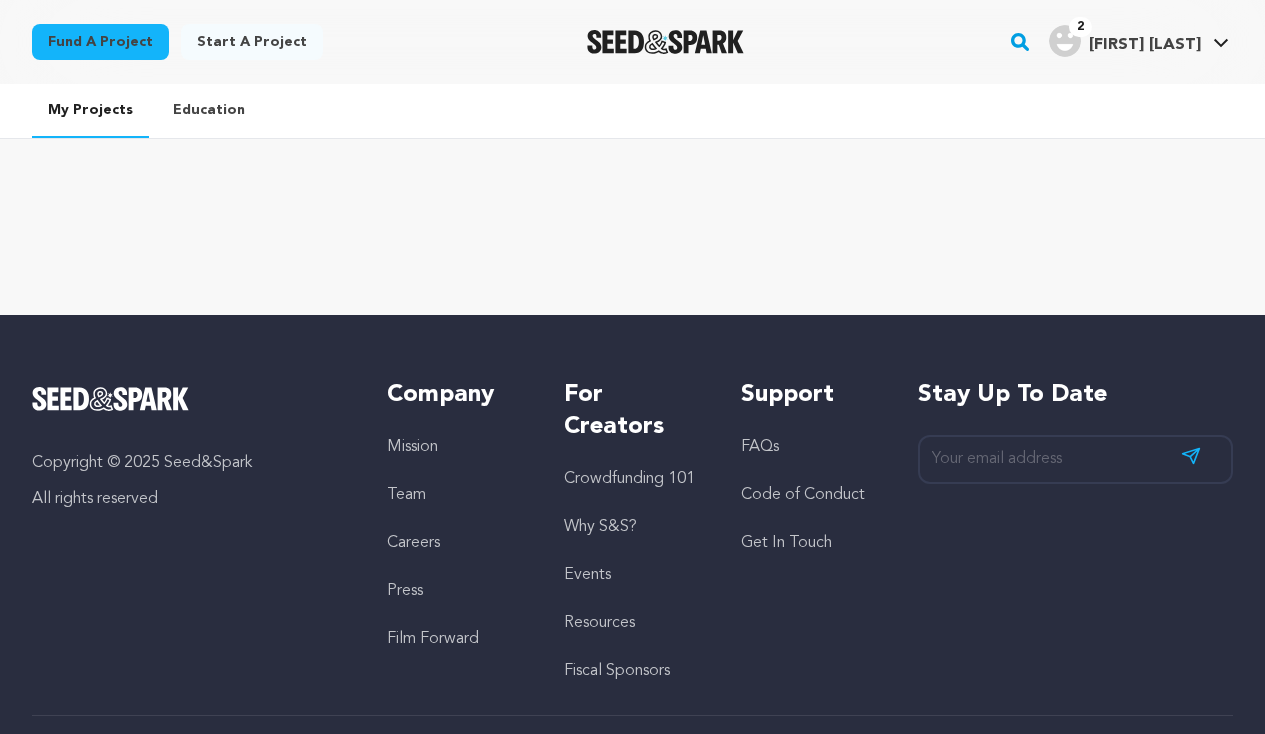 scroll, scrollTop: 0, scrollLeft: 0, axis: both 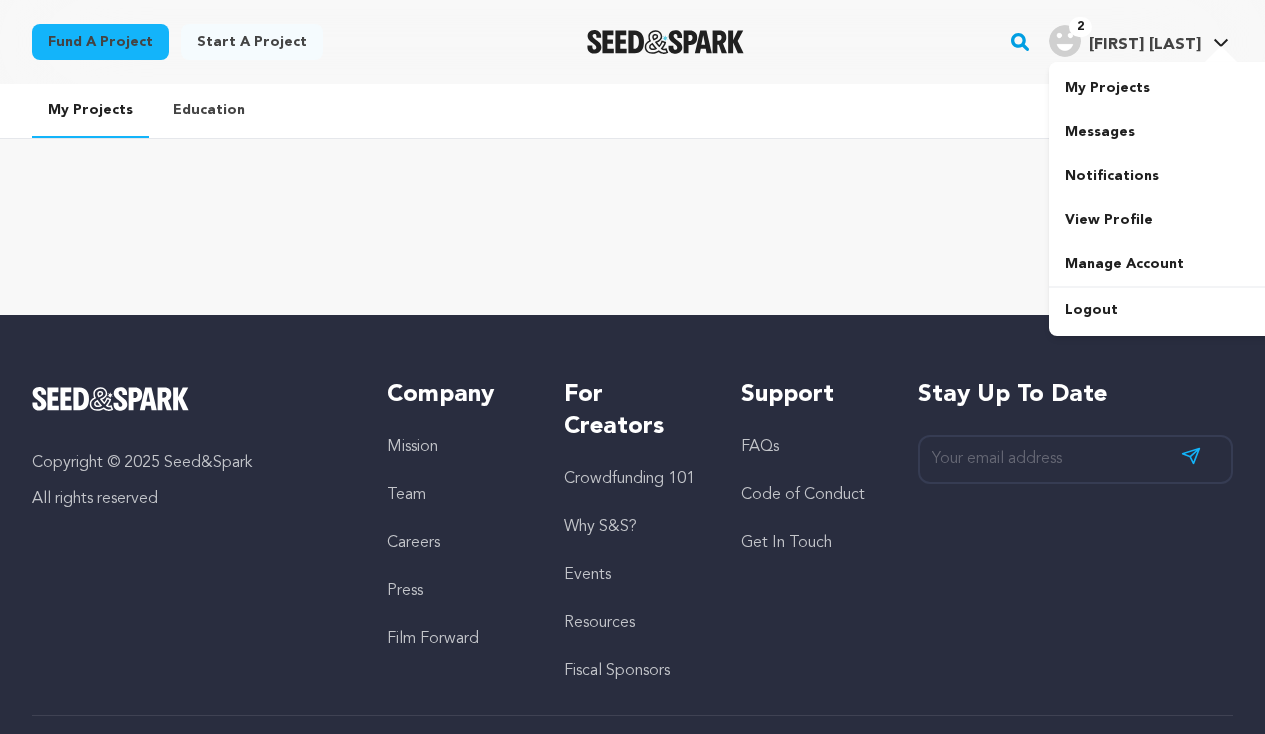 click at bounding box center [1065, 41] 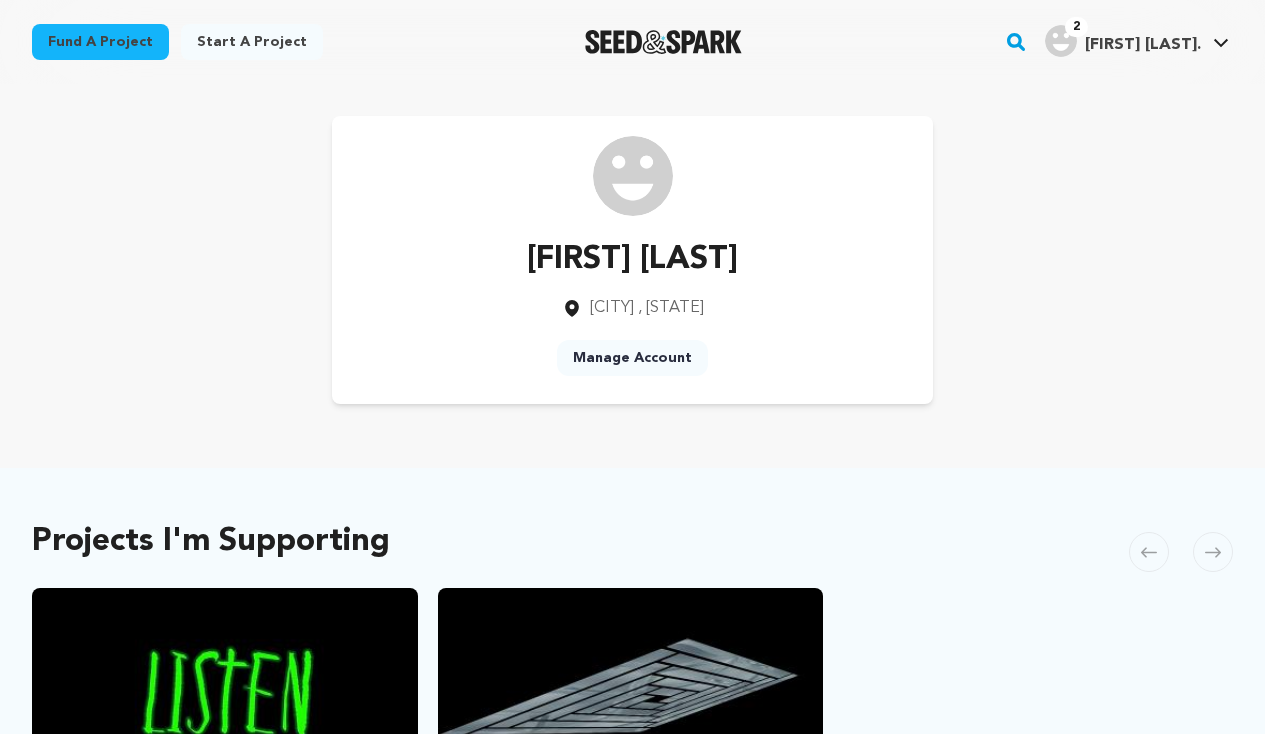 scroll, scrollTop: 0, scrollLeft: 0, axis: both 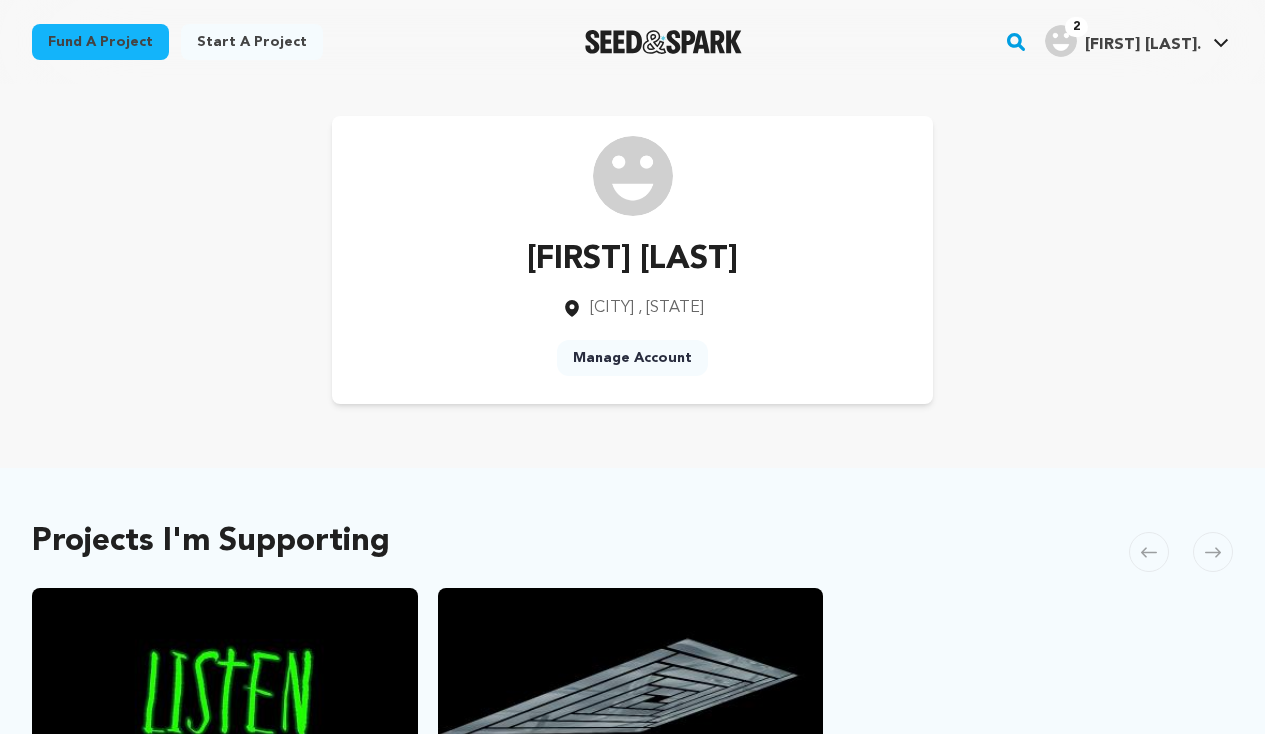 click on "Start a project" at bounding box center [252, 42] 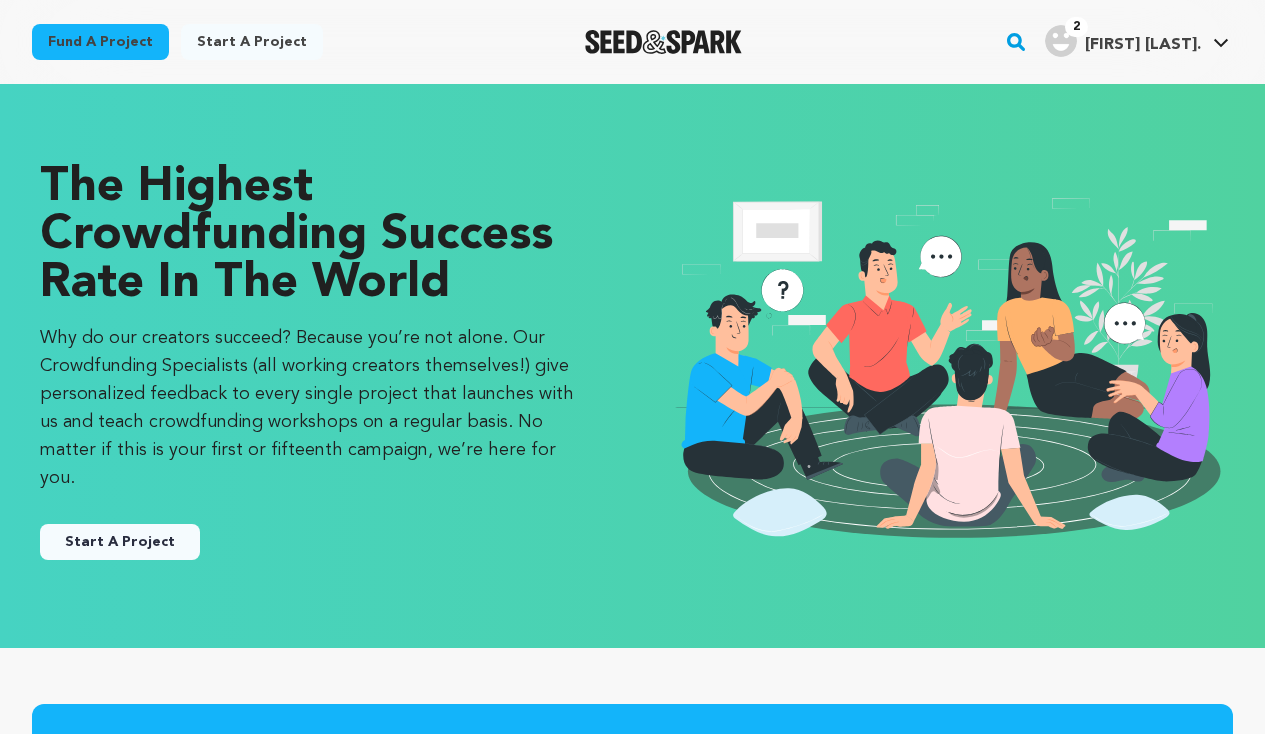 scroll, scrollTop: 0, scrollLeft: 0, axis: both 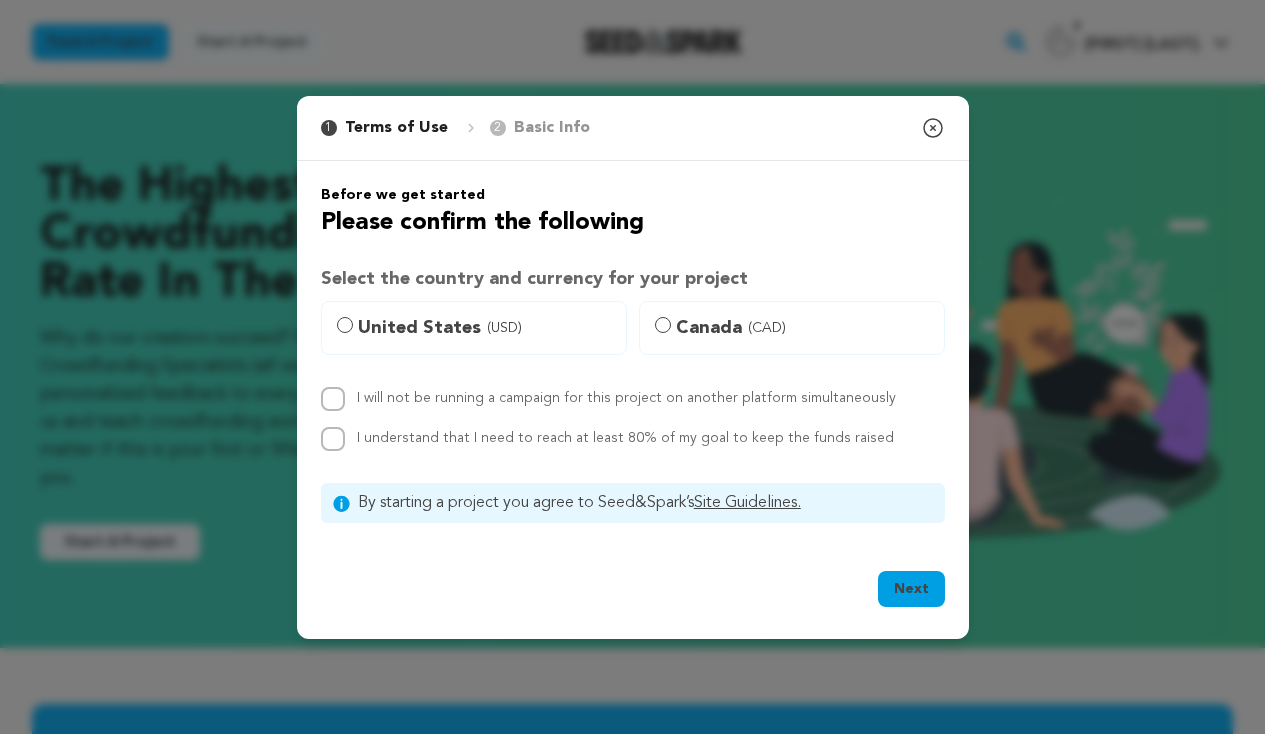 click on "United States
(USD)" at bounding box center (486, 328) 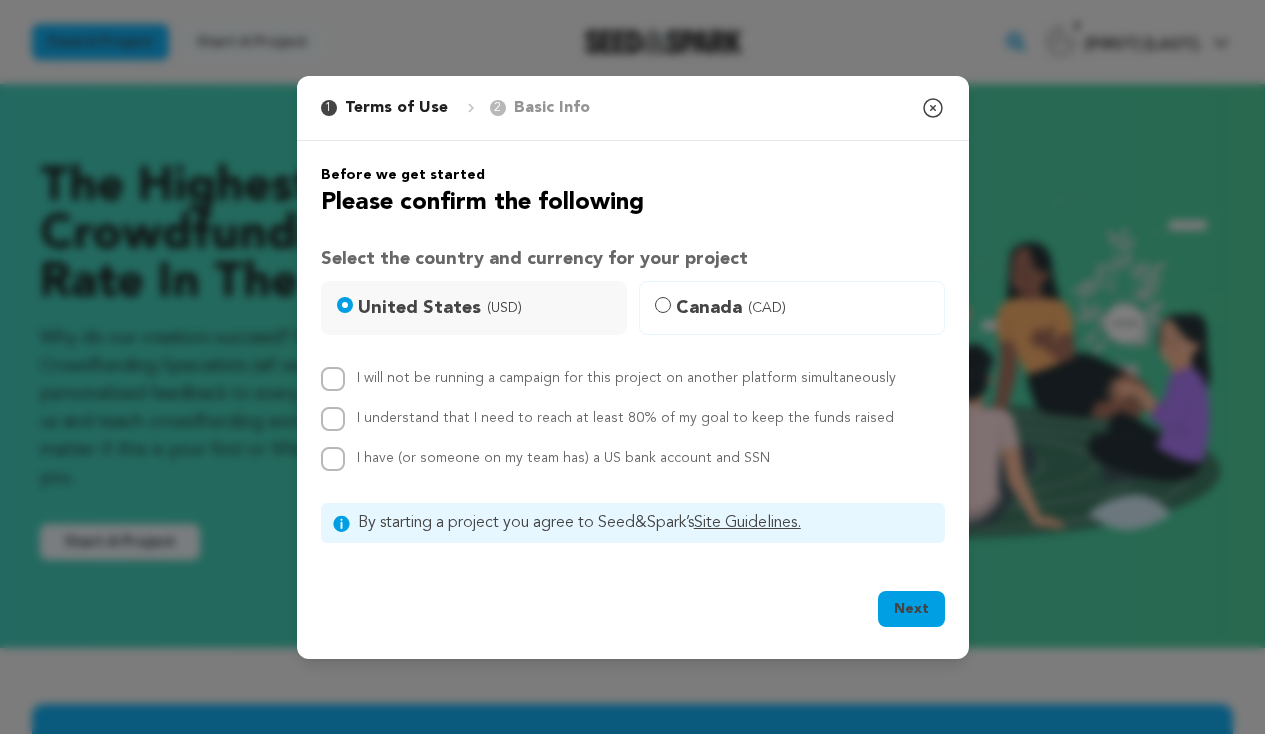 click on "I understand that I need to reach at least 80% of my goal to keep the
funds raised" at bounding box center (333, 419) 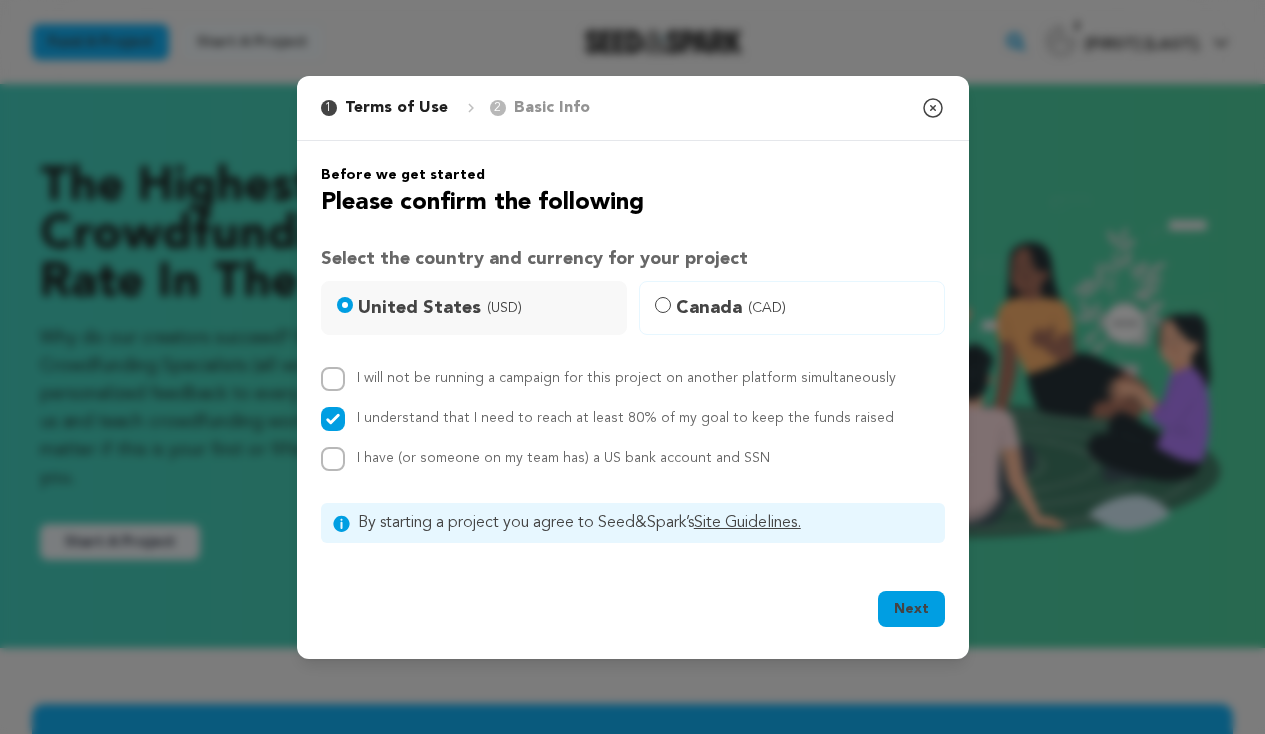 click on "I will not be running a campaign for this project on another platform
simultaneously" at bounding box center [333, 379] 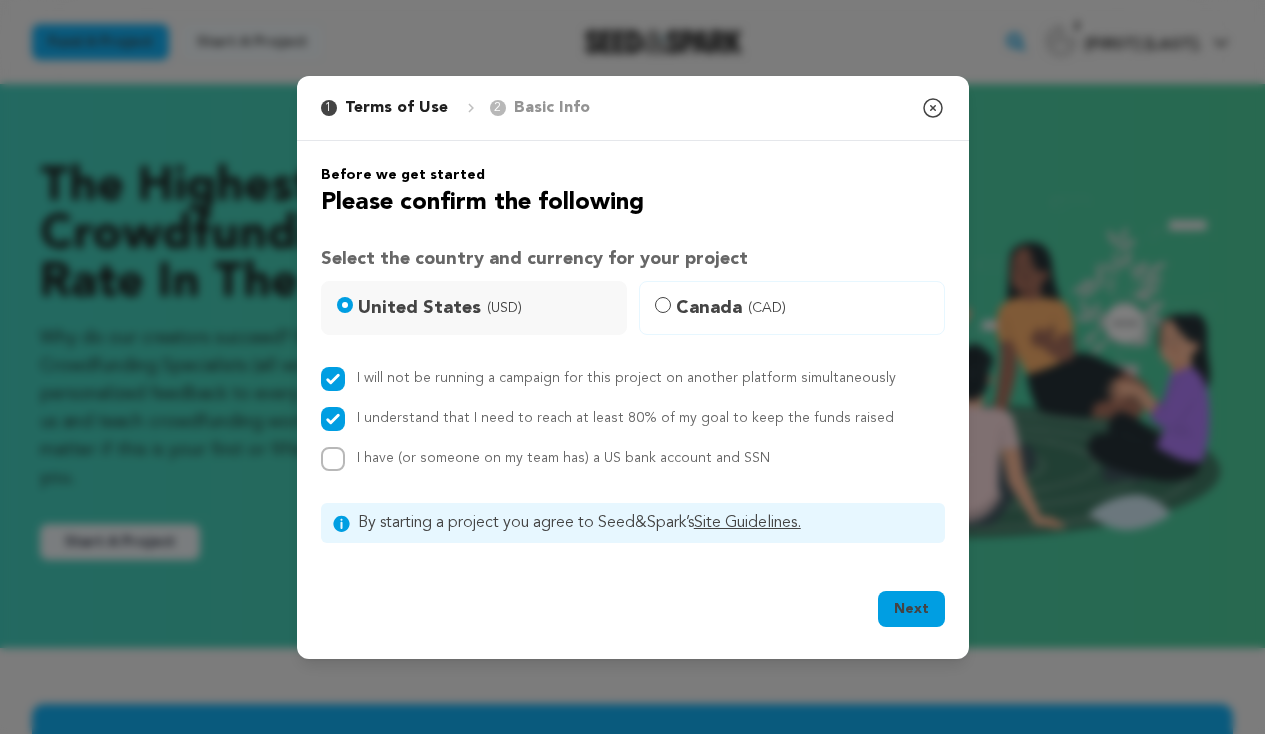 click on "Before we get started
Please confirm the following
Select the country and currency for your project
United States
(USD)
Canada
(CAD)
I will not be running a campaign for this project on another platform
simultaneously
I understand that I need to reach at least 80% of my goal to keep the
funds raised
I have (or someone on my team has) a US bank account and SSN" at bounding box center [633, 354] 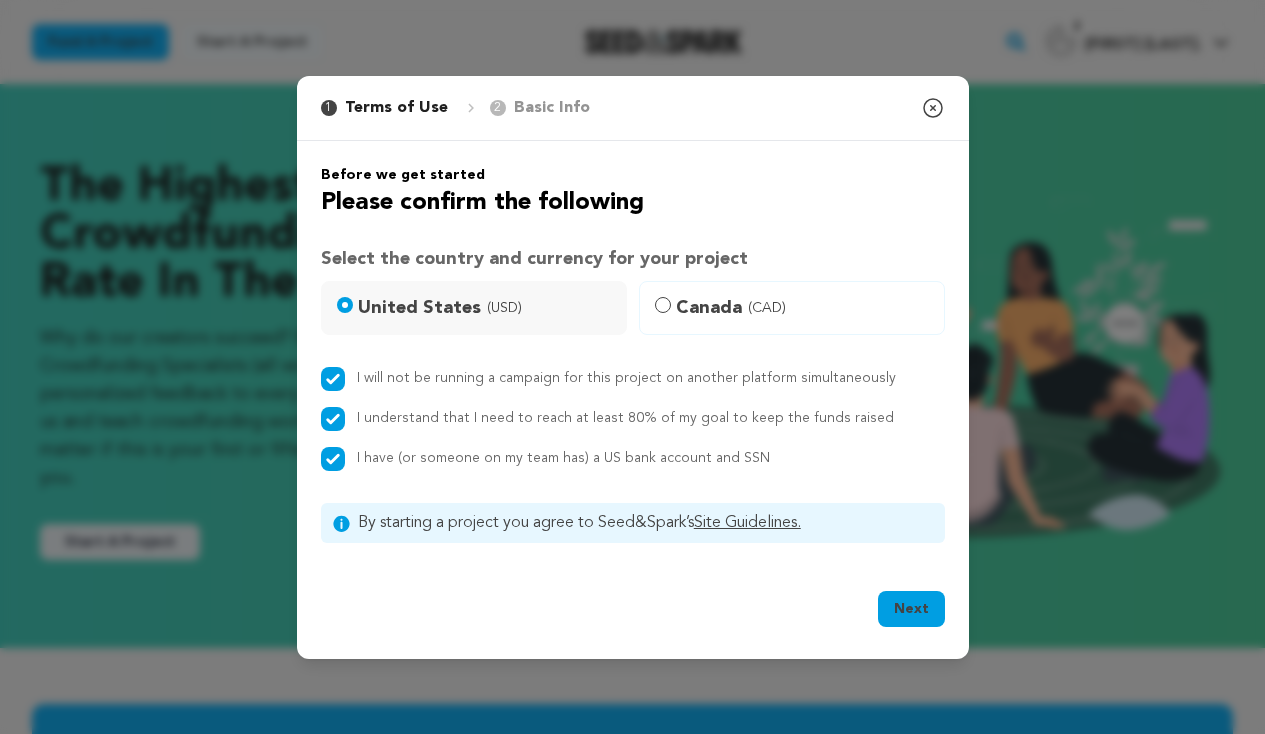 click on "Next" at bounding box center (911, 609) 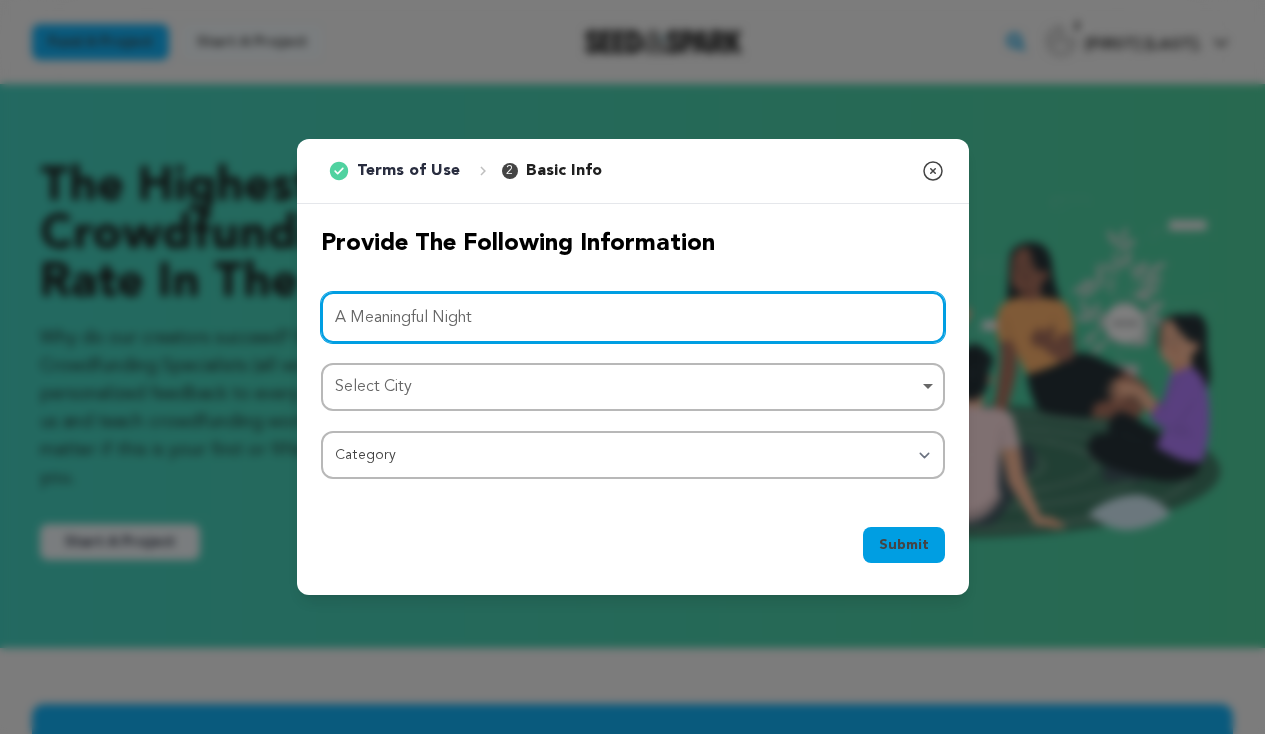 click on "Select City Remove item" at bounding box center (627, 387) 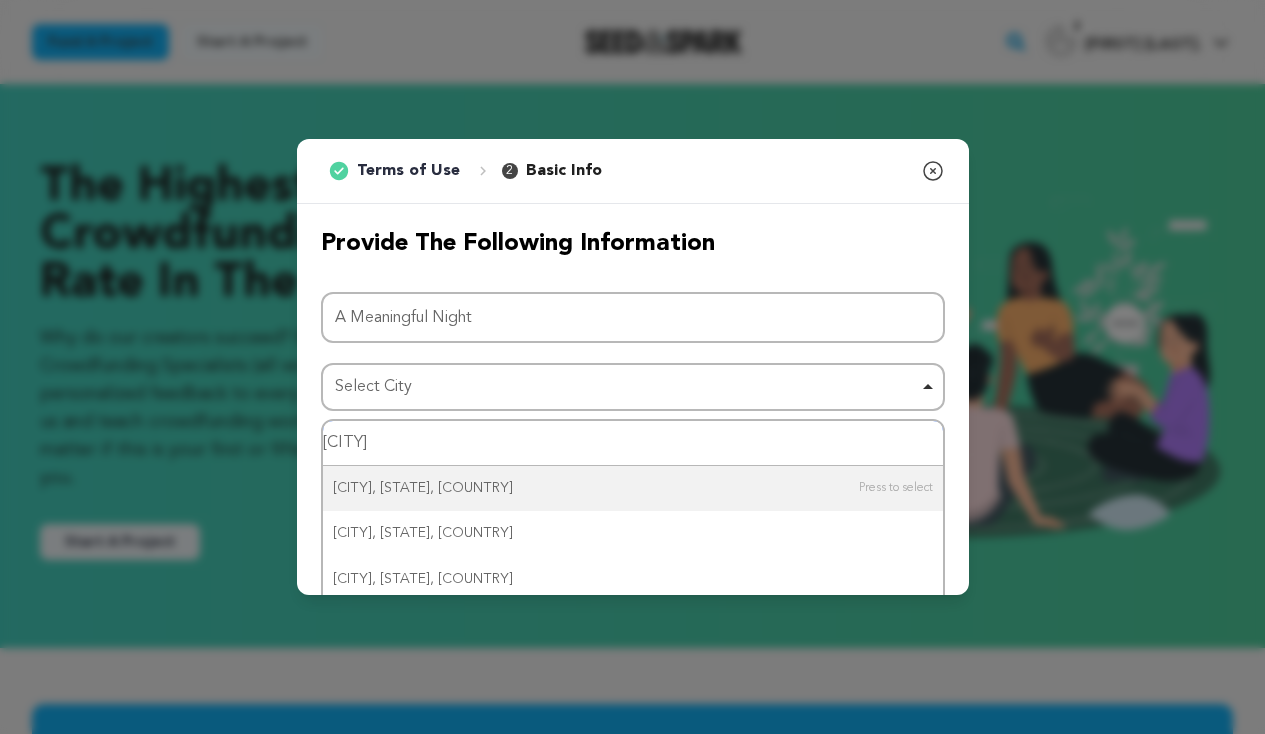 type on "jacksonv" 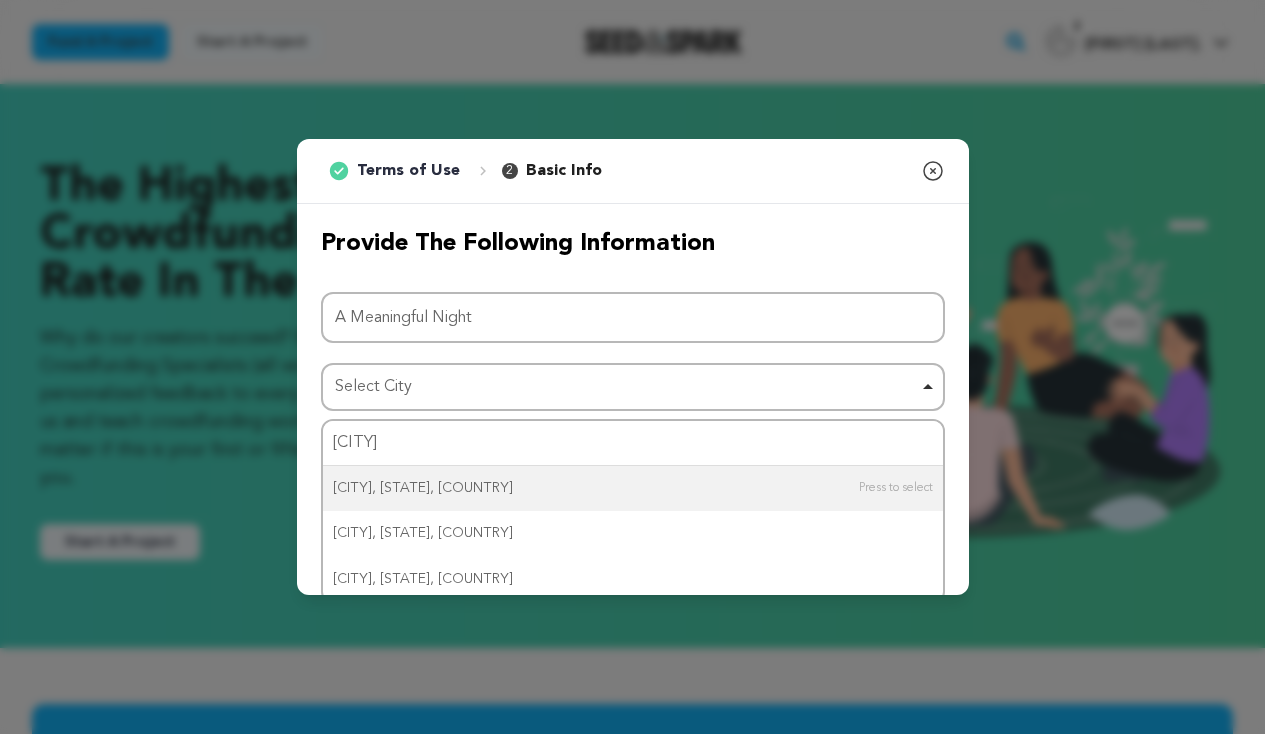 type 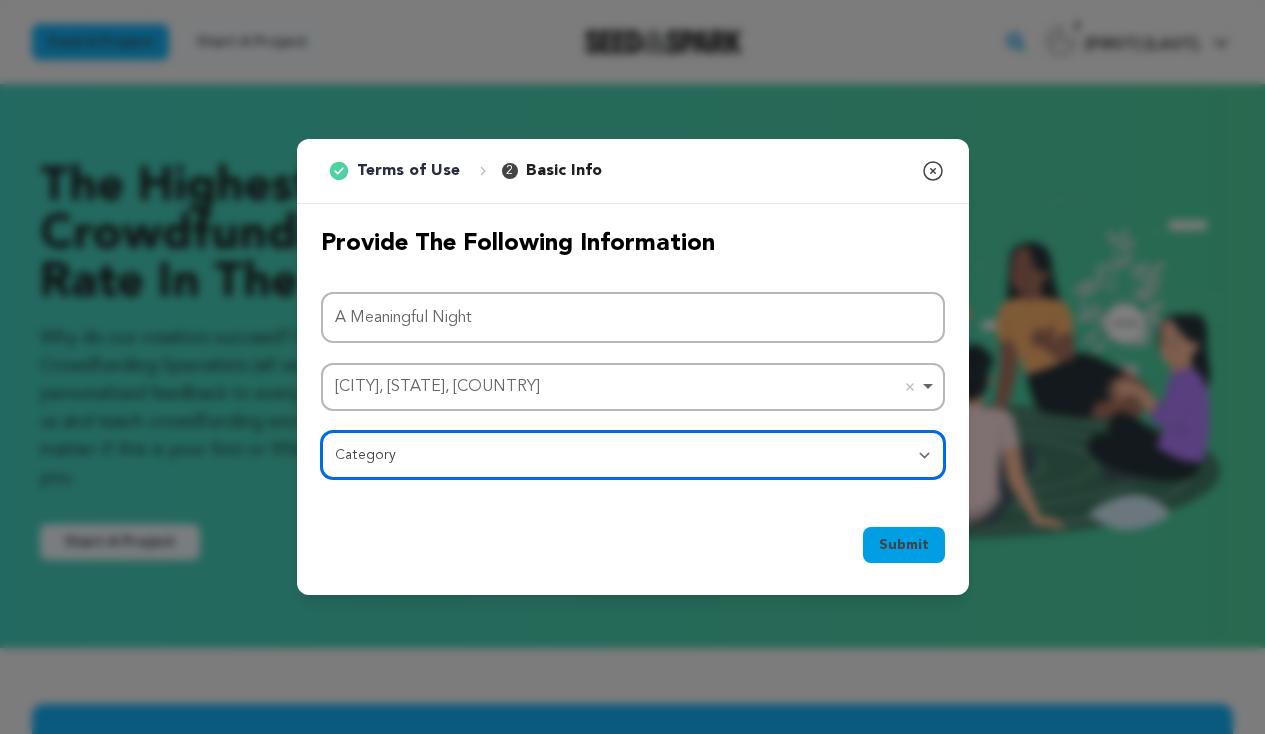 select on "383" 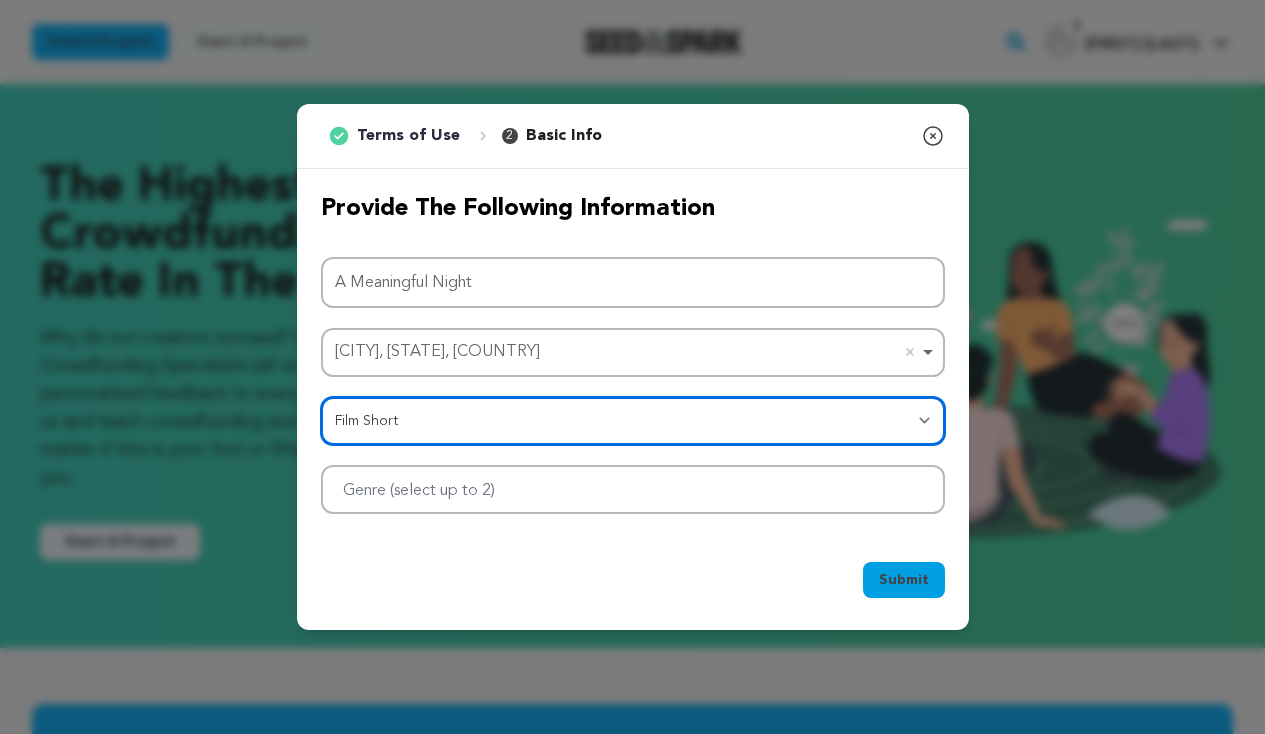 click at bounding box center (633, 489) 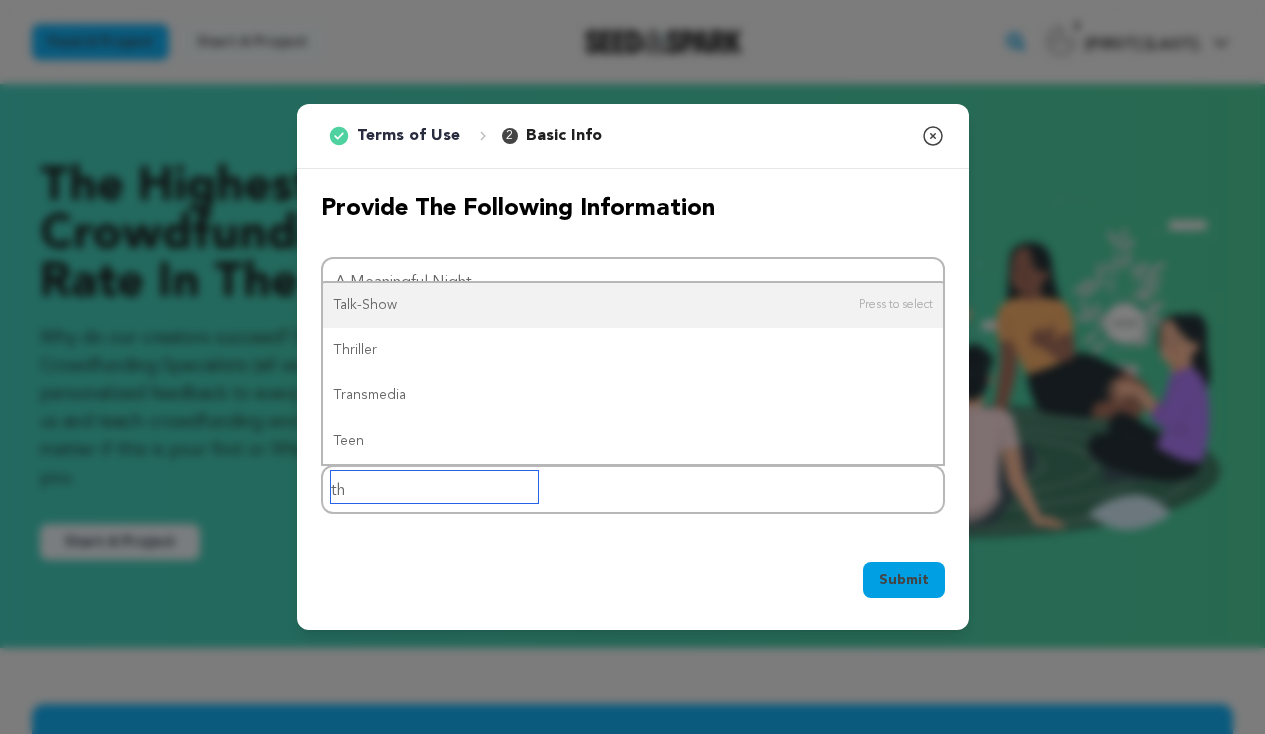 type on "thr" 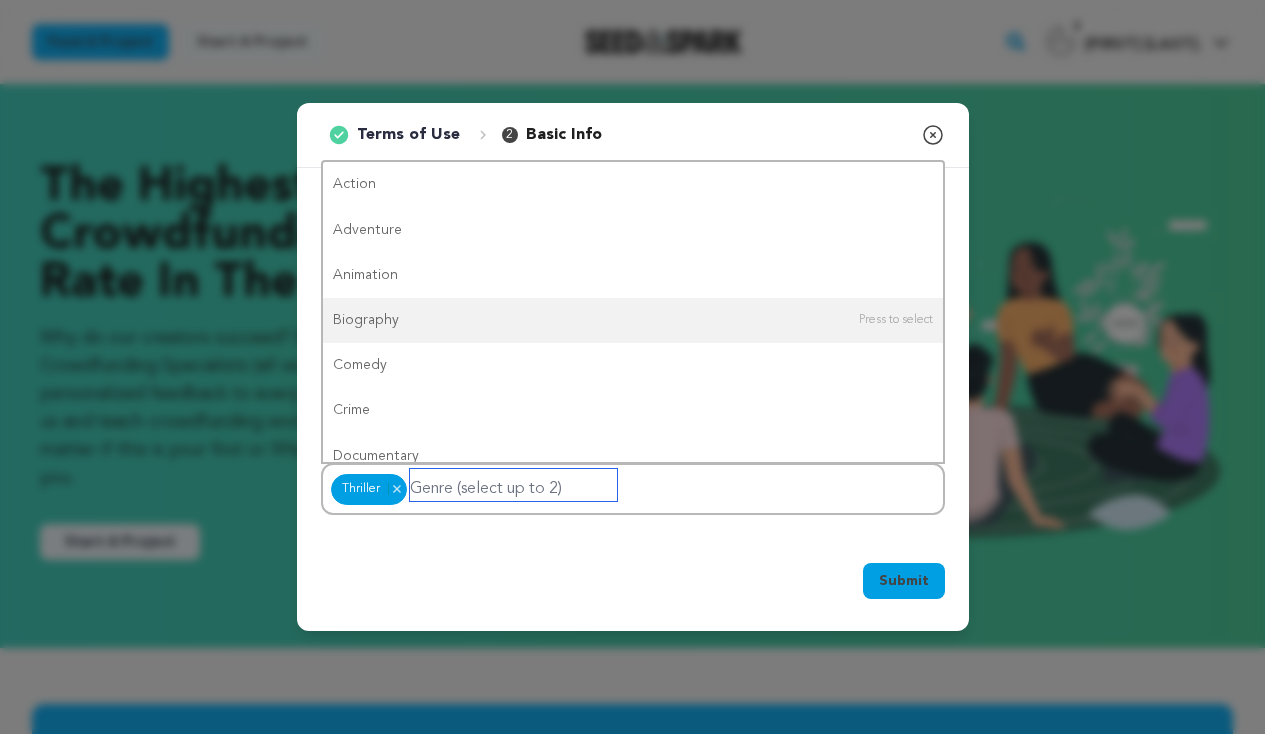 type on "s" 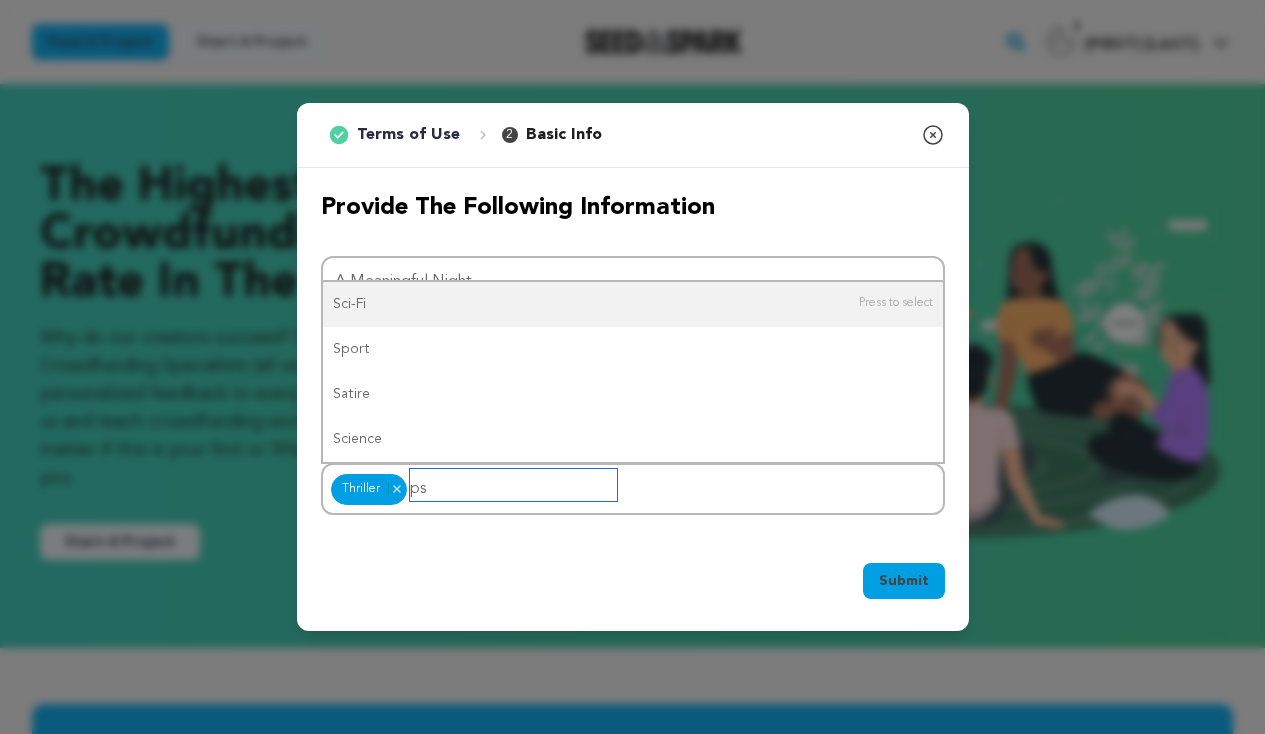 type on "p" 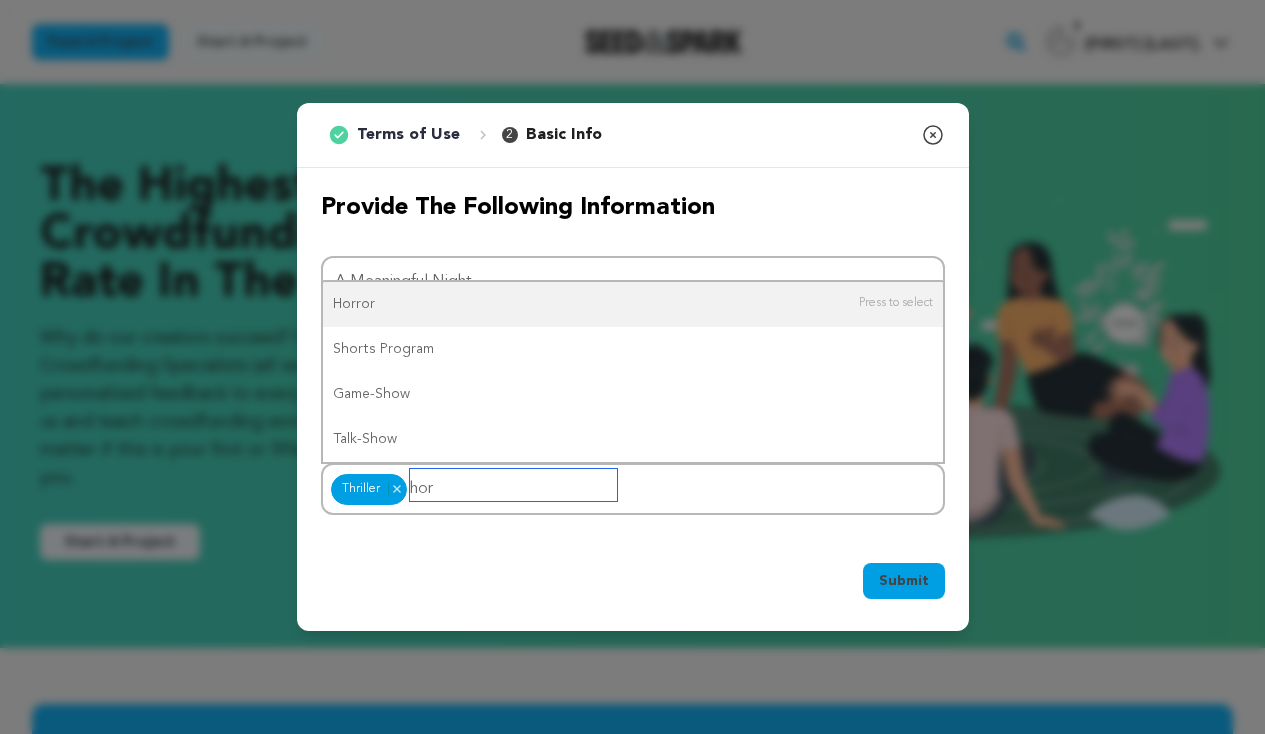 type on "horr" 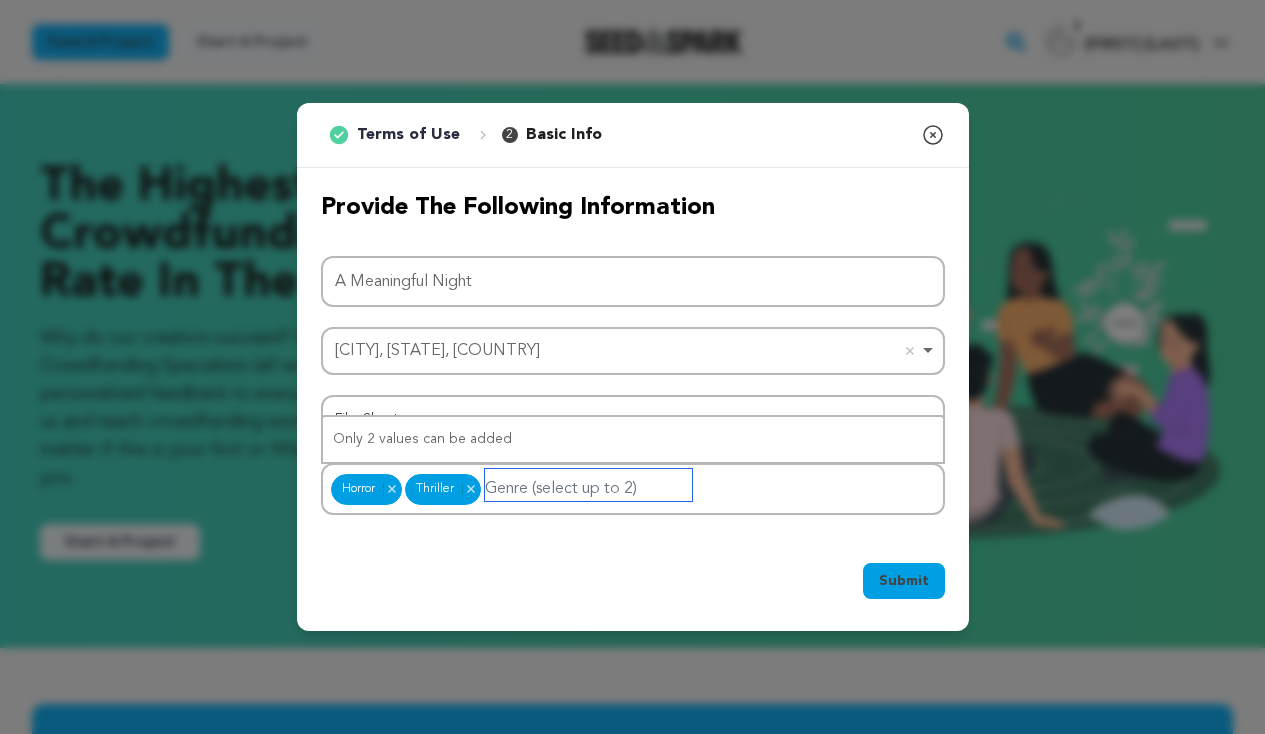 type on "s" 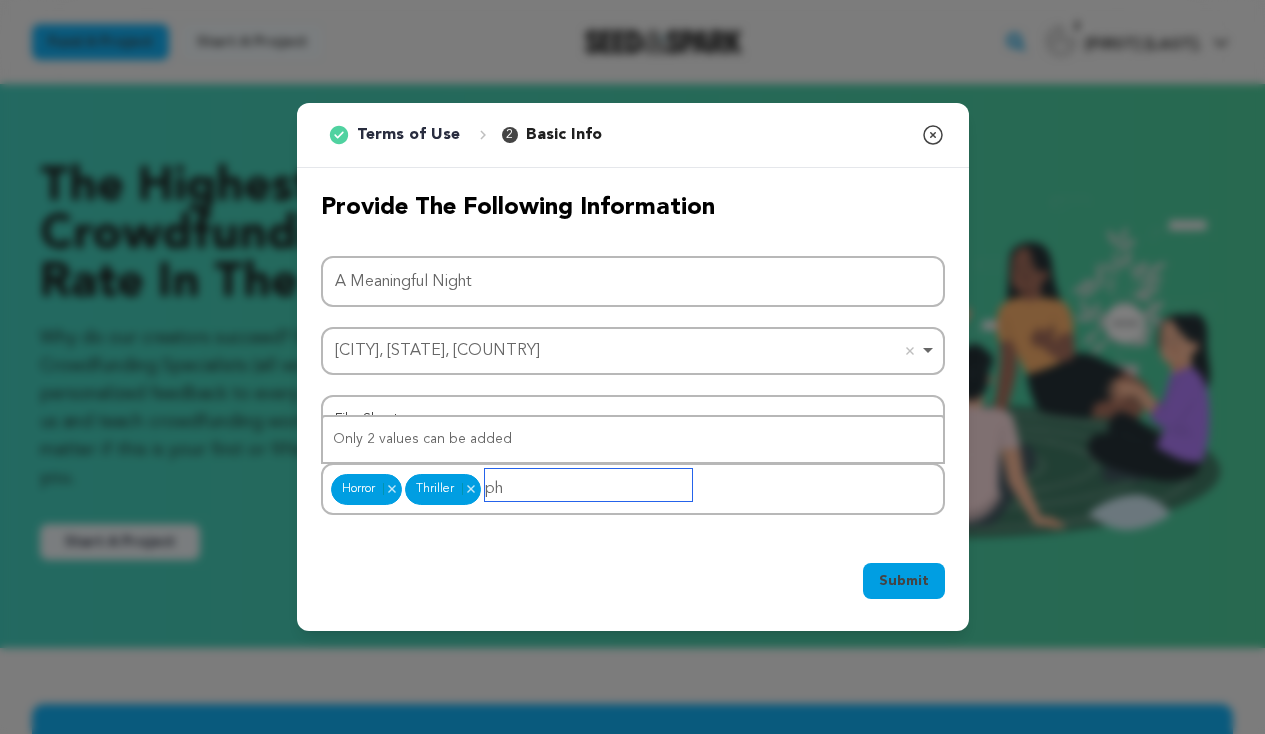 type on "p" 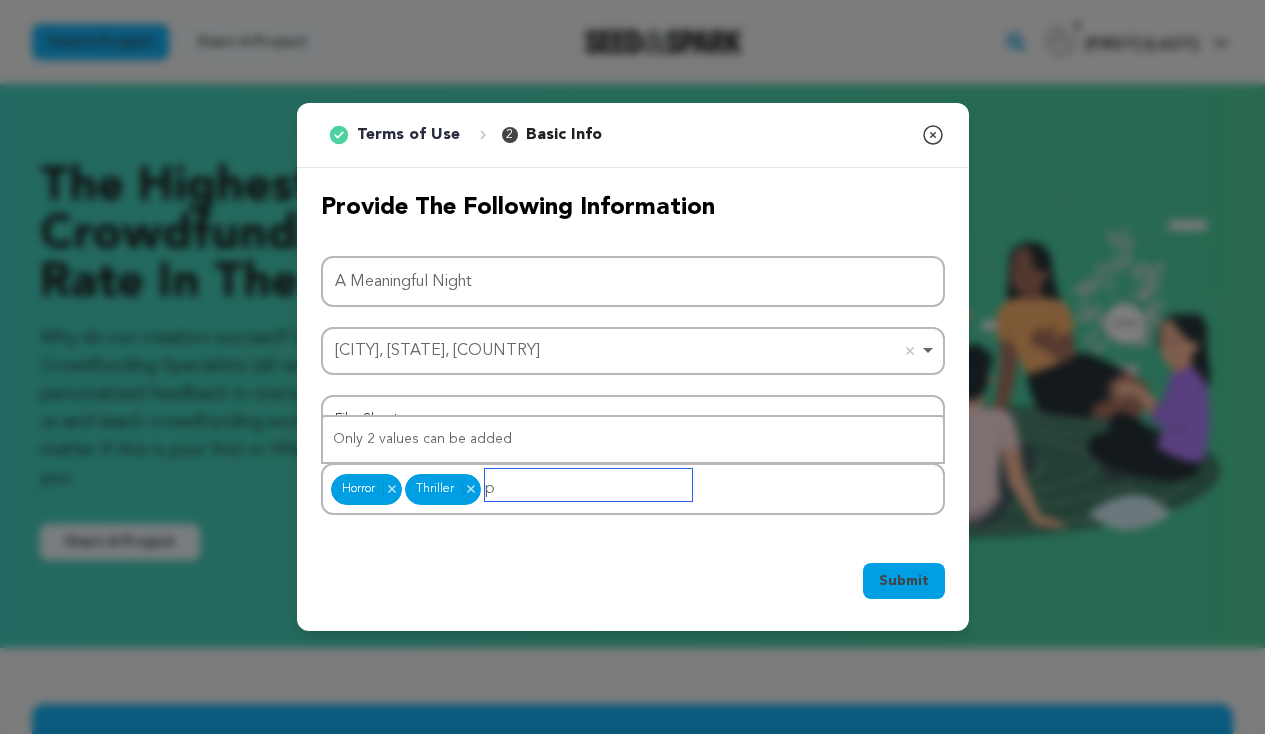 type 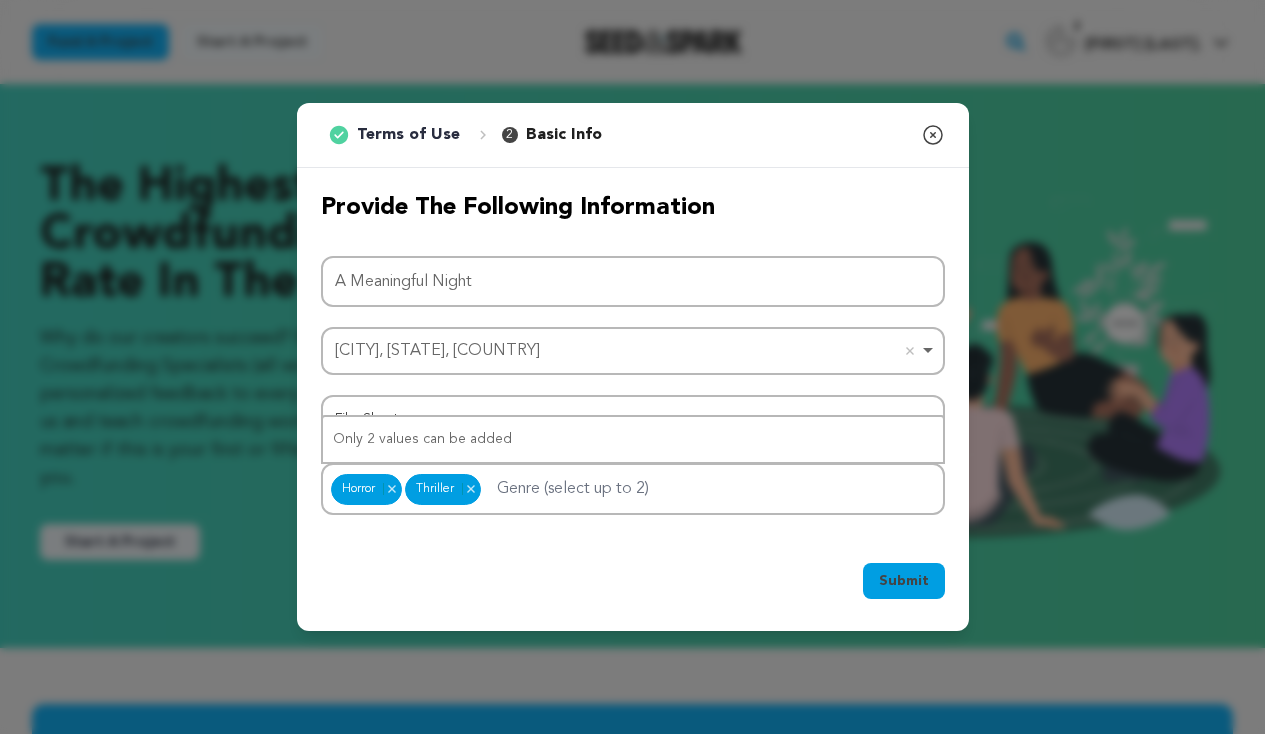 click on "Submit
Ok, Got it" at bounding box center [633, 585] 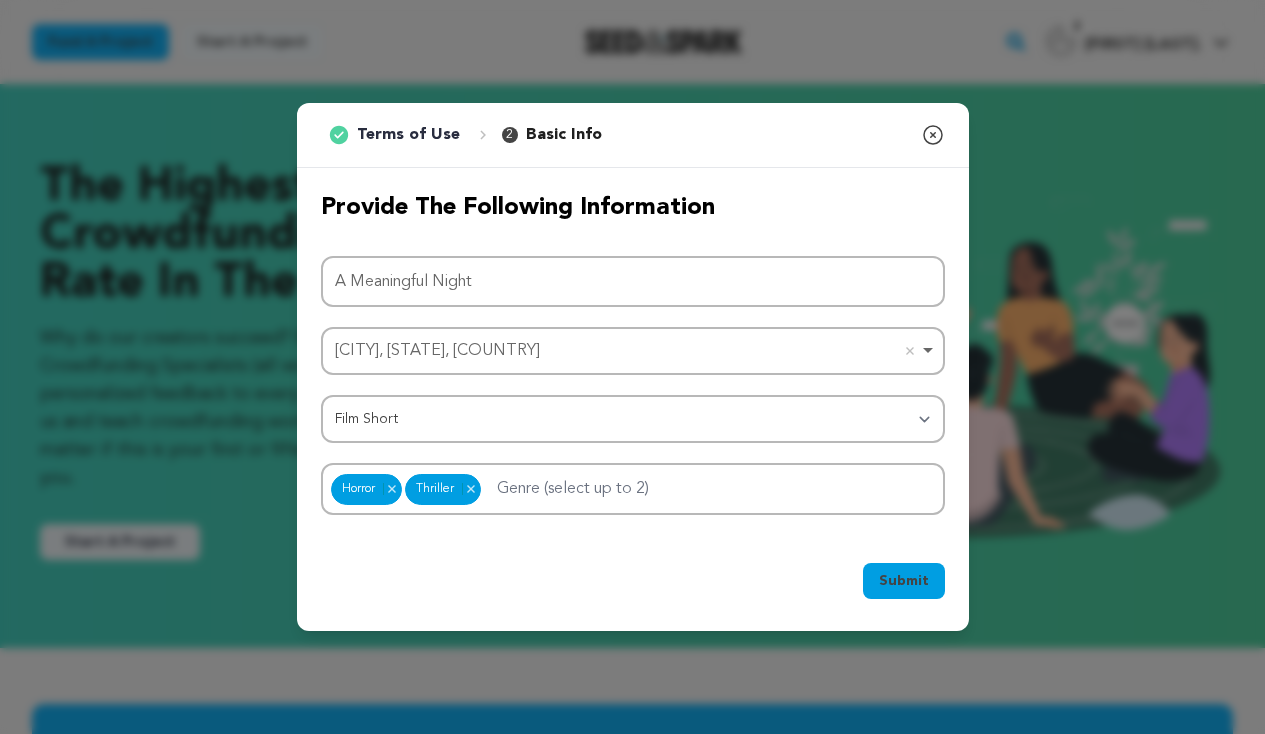 click on "Submit" at bounding box center (904, 581) 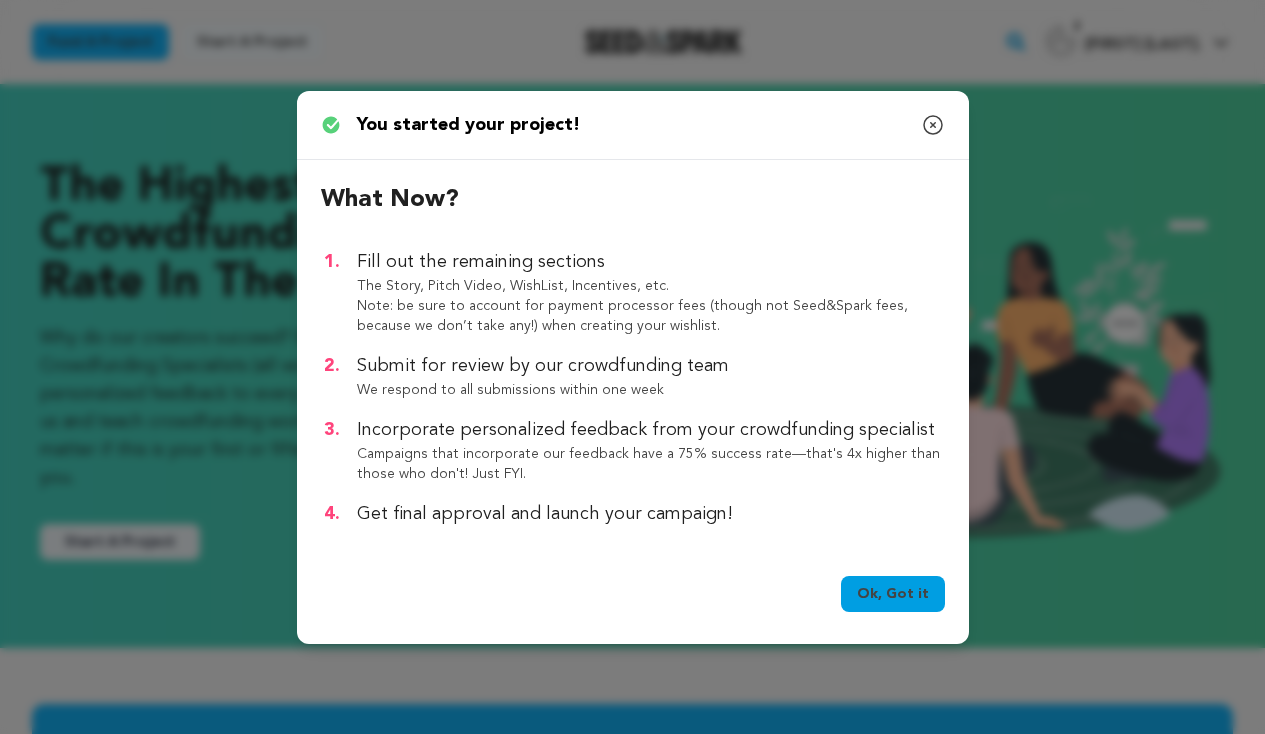 click on "Ok, Got it" at bounding box center [893, 594] 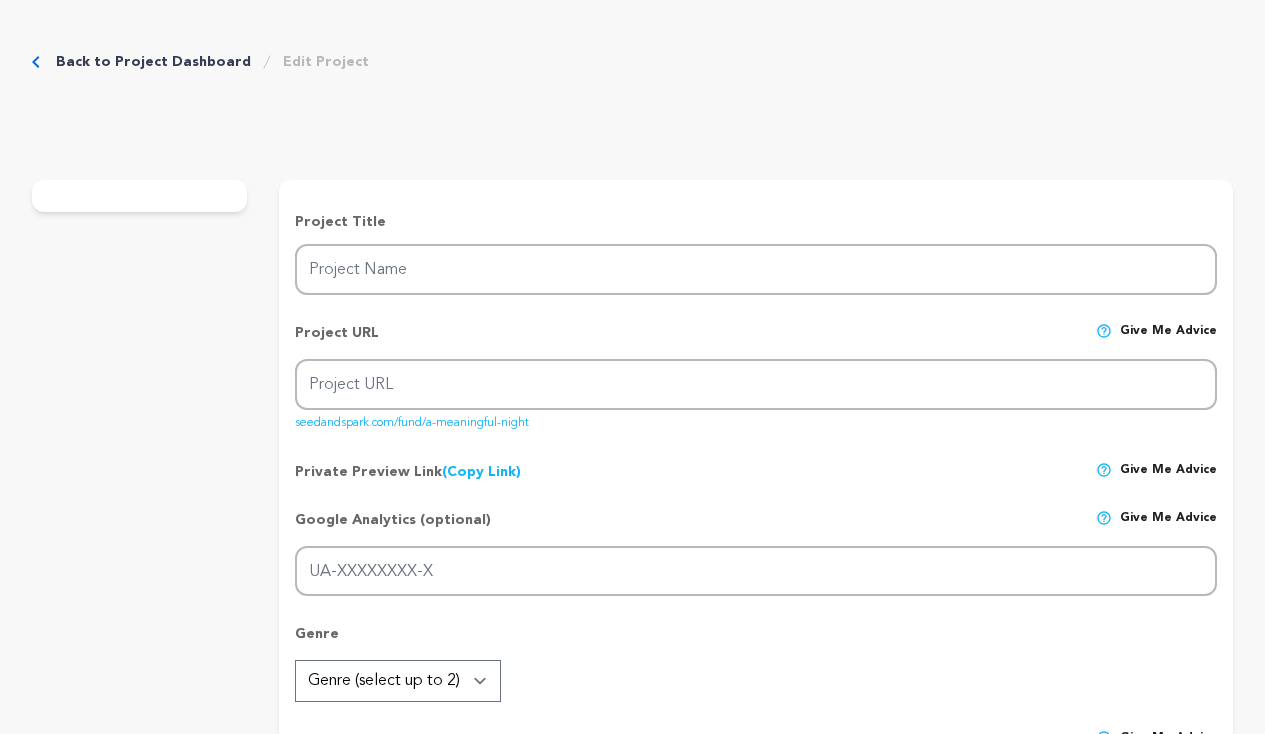 scroll, scrollTop: 0, scrollLeft: 0, axis: both 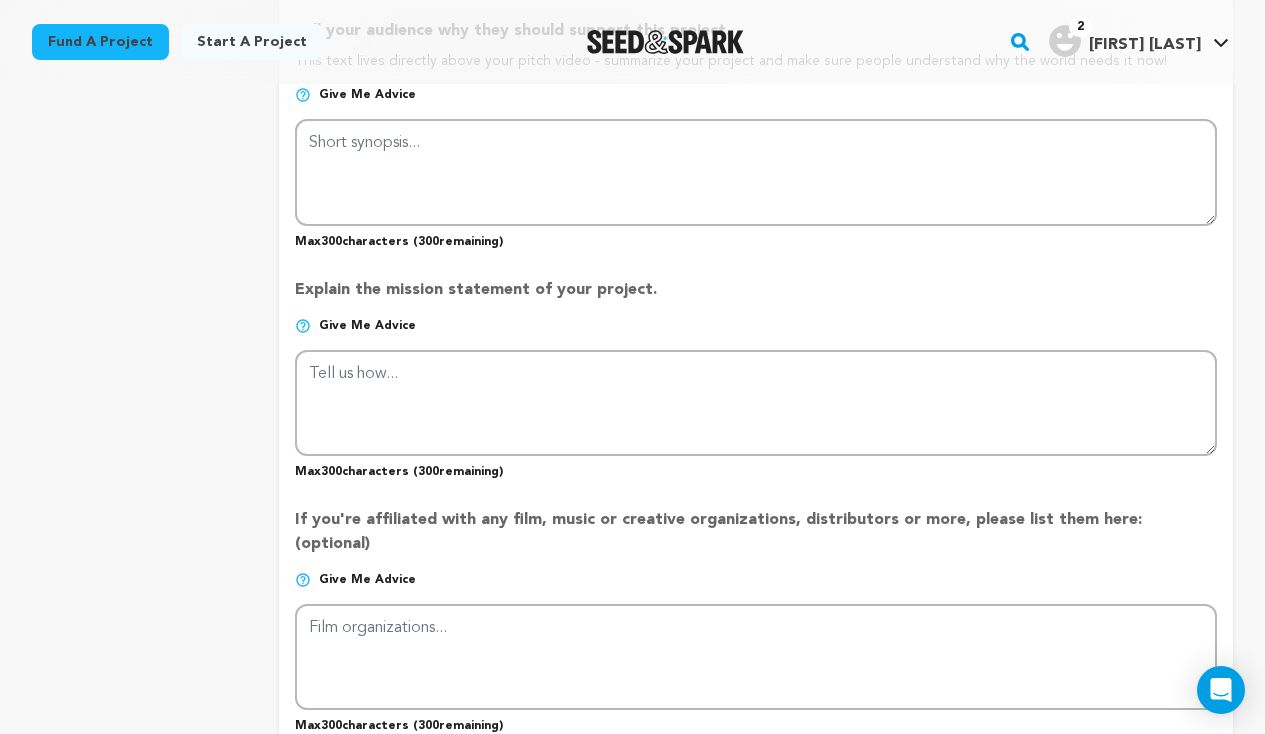 click at bounding box center (303, 326) 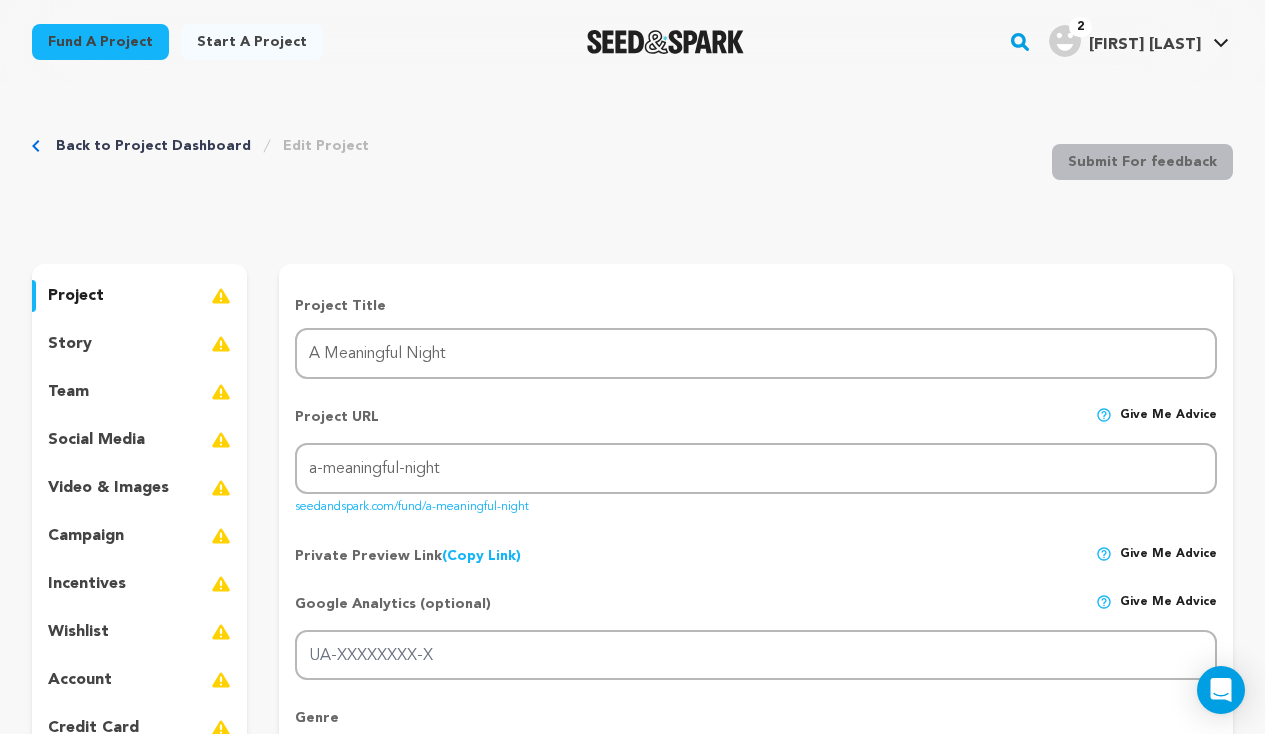 scroll, scrollTop: 0, scrollLeft: 0, axis: both 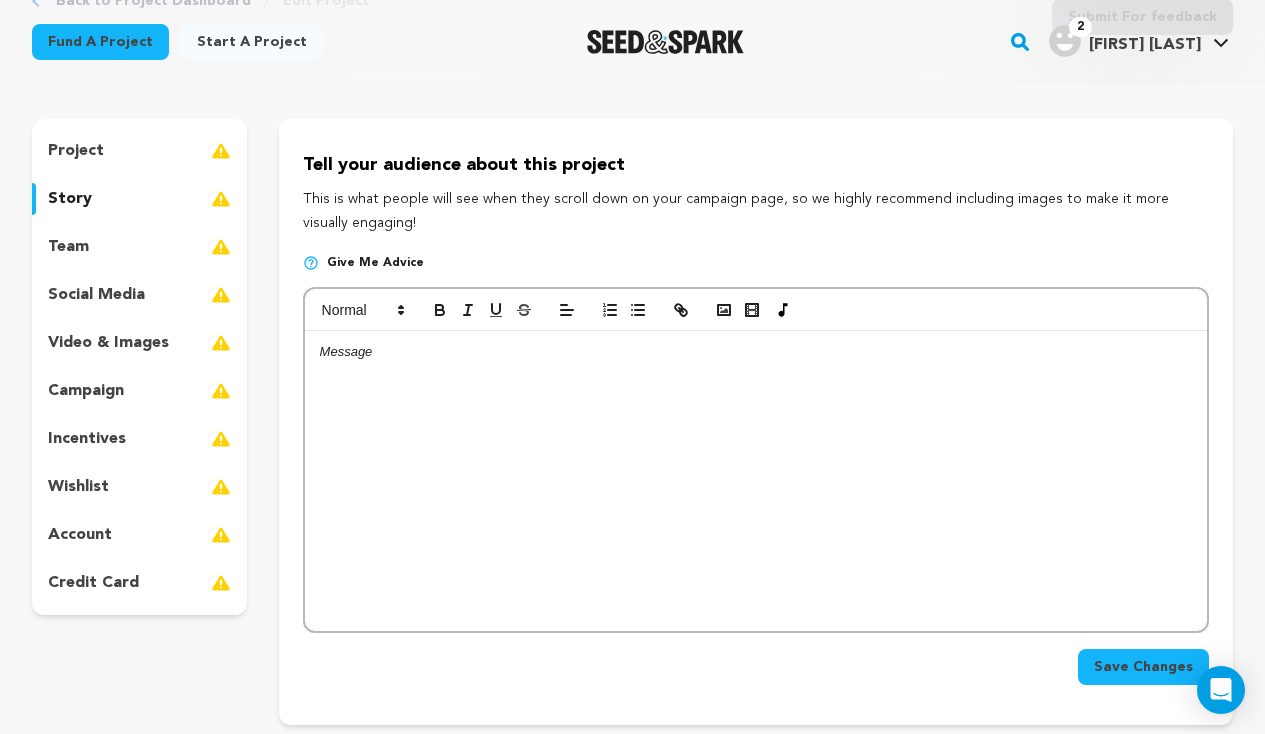 click on "team" at bounding box center [139, 247] 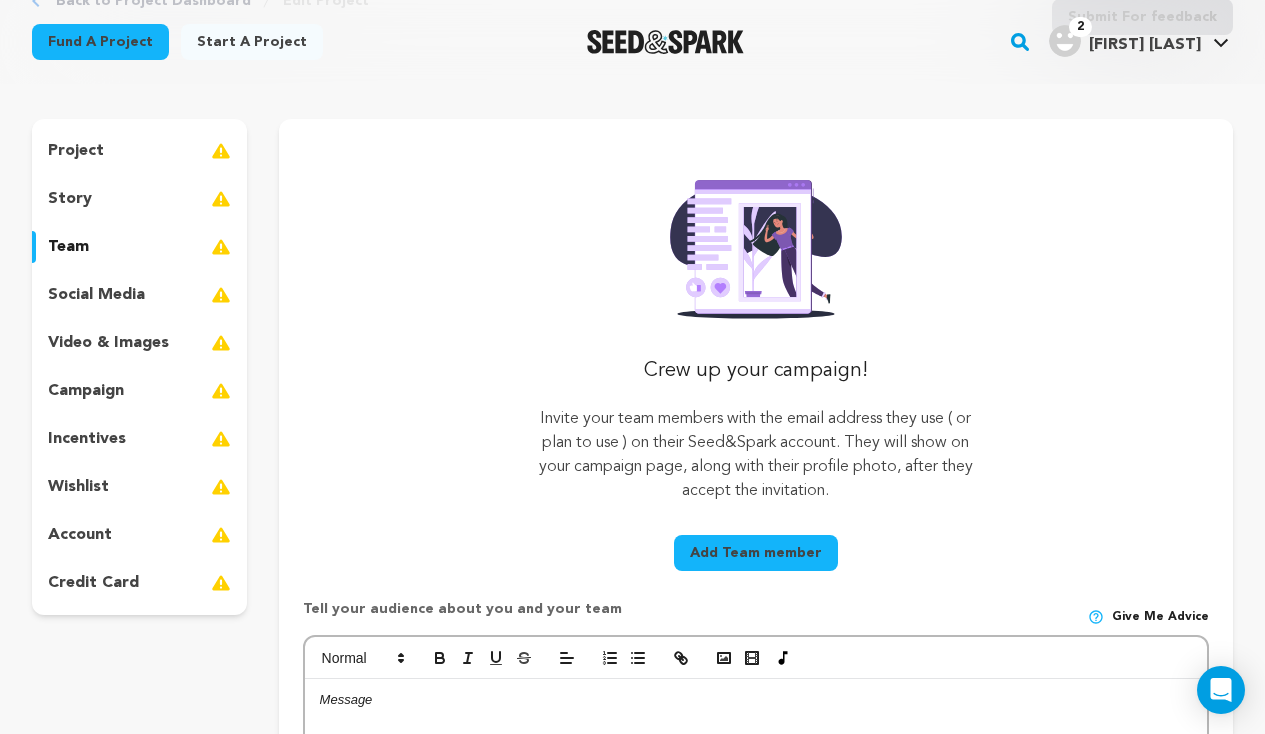 click on "social media" at bounding box center (96, 295) 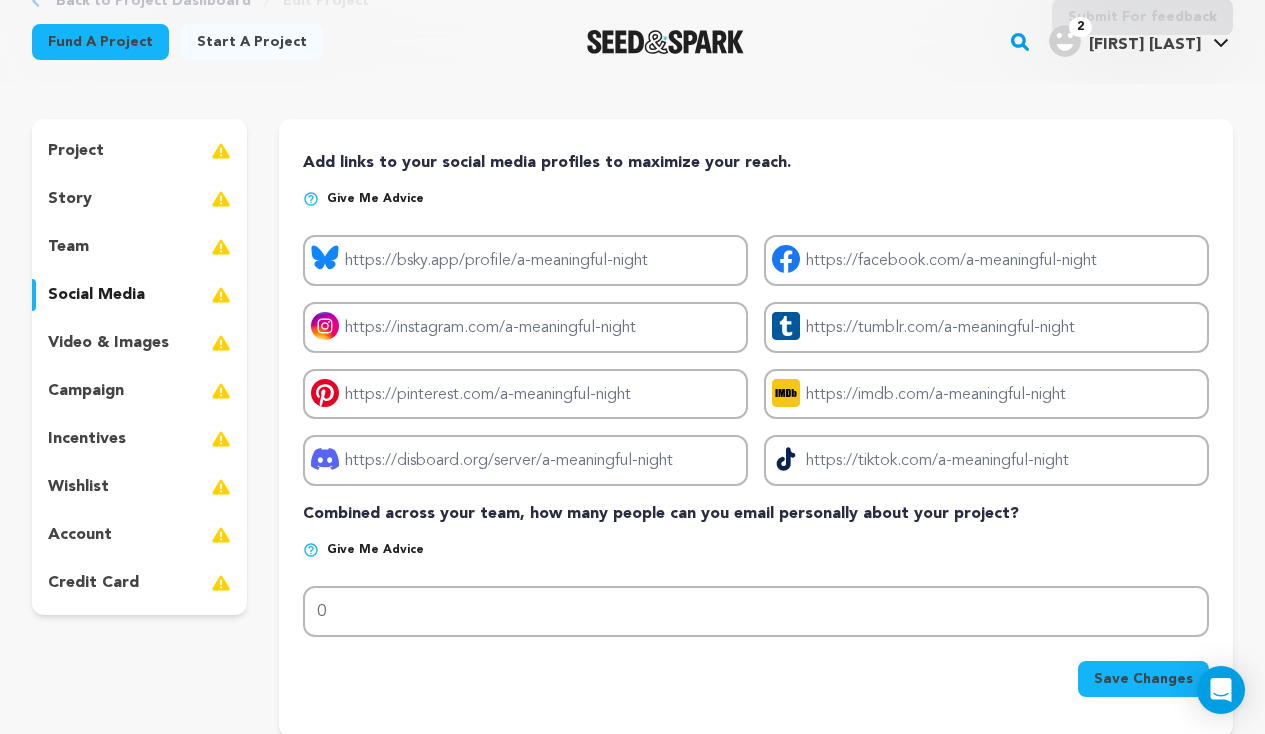 click on "video & images" at bounding box center [108, 343] 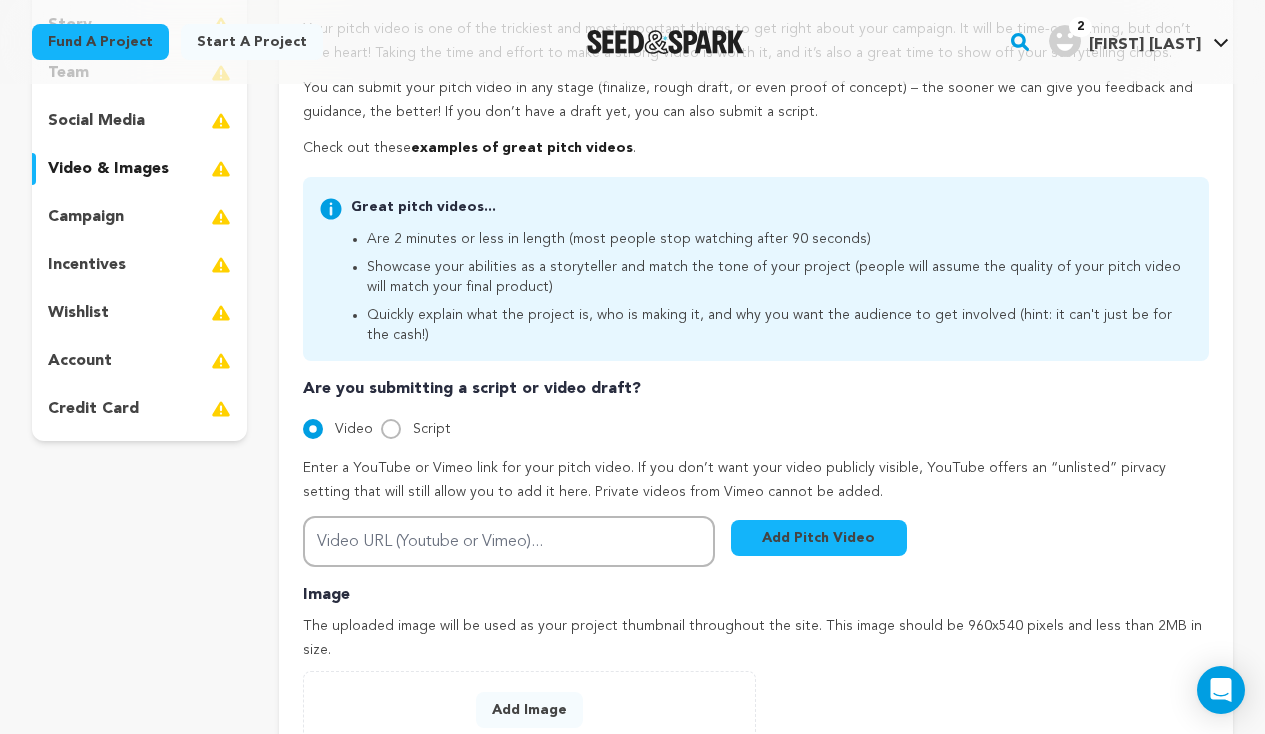 scroll, scrollTop: 326, scrollLeft: 0, axis: vertical 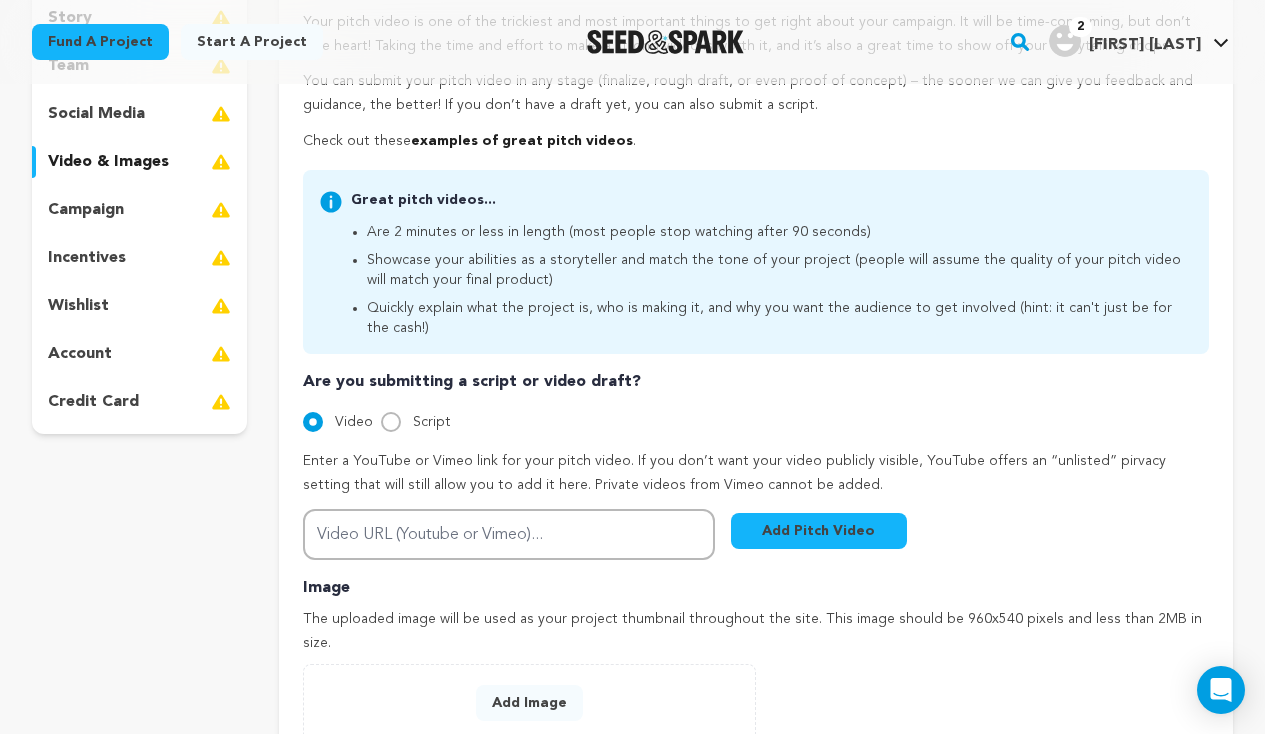 click on "campaign" at bounding box center [139, 210] 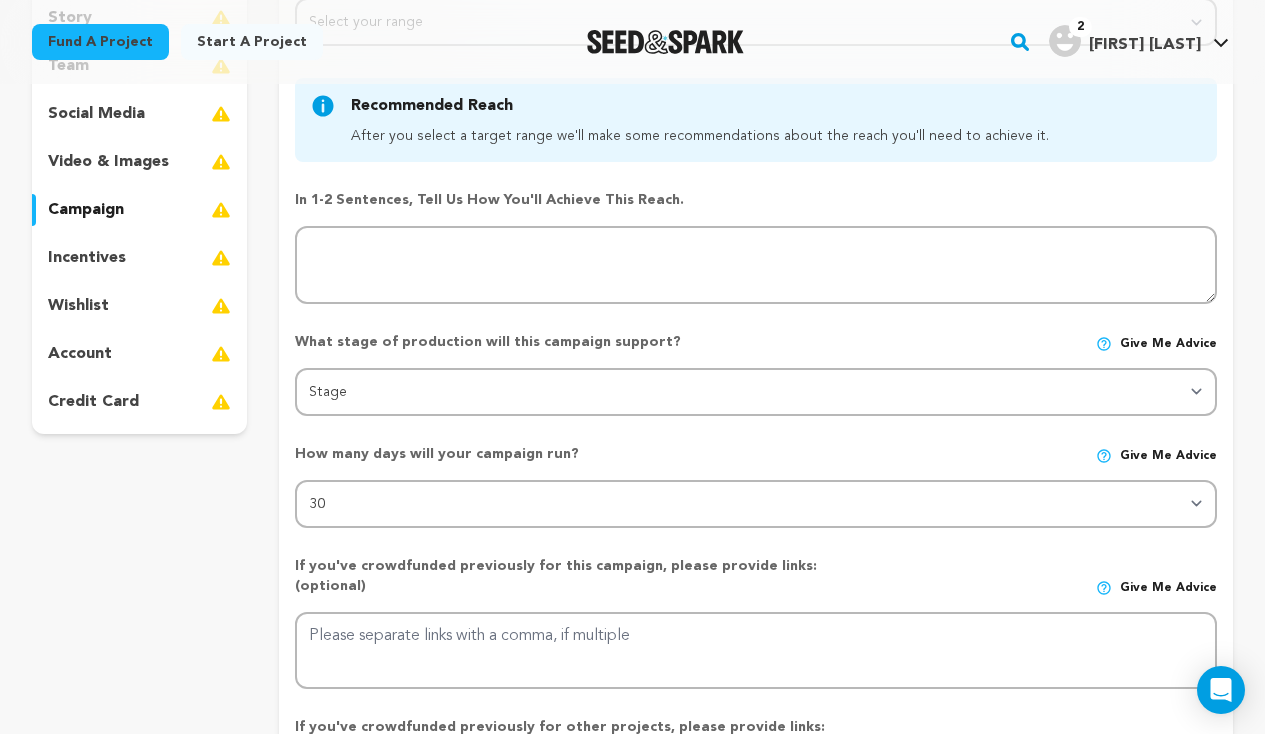 click on "incentives" at bounding box center (139, 258) 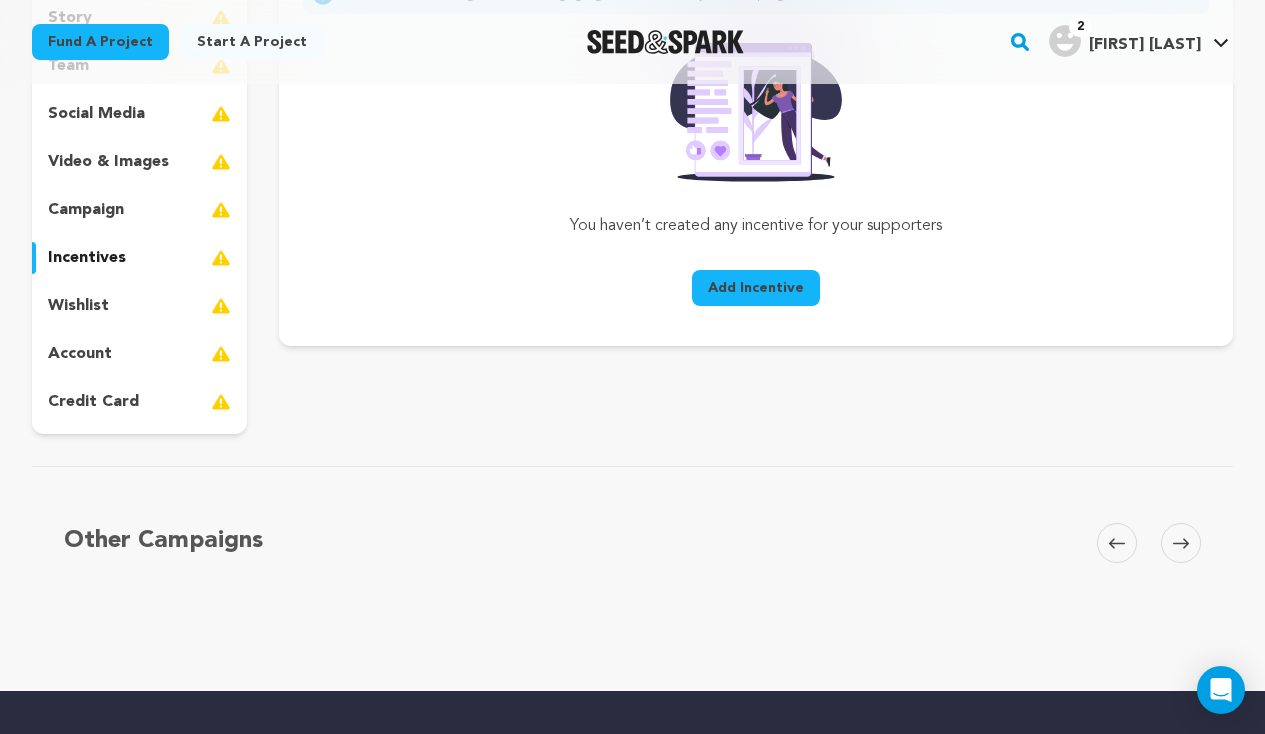 click on "project
story
team
social media
video & images
campaign
incentives
wishlist account" at bounding box center [139, 186] 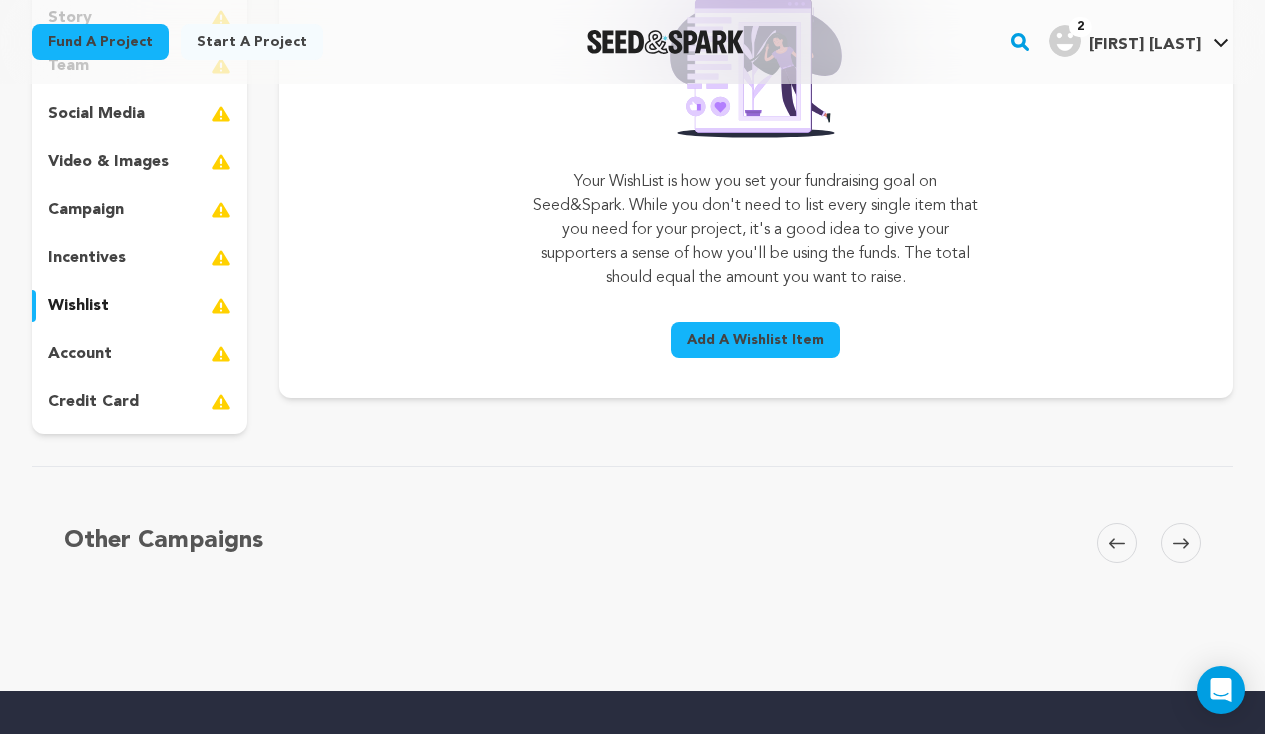 click on "account" at bounding box center [80, 354] 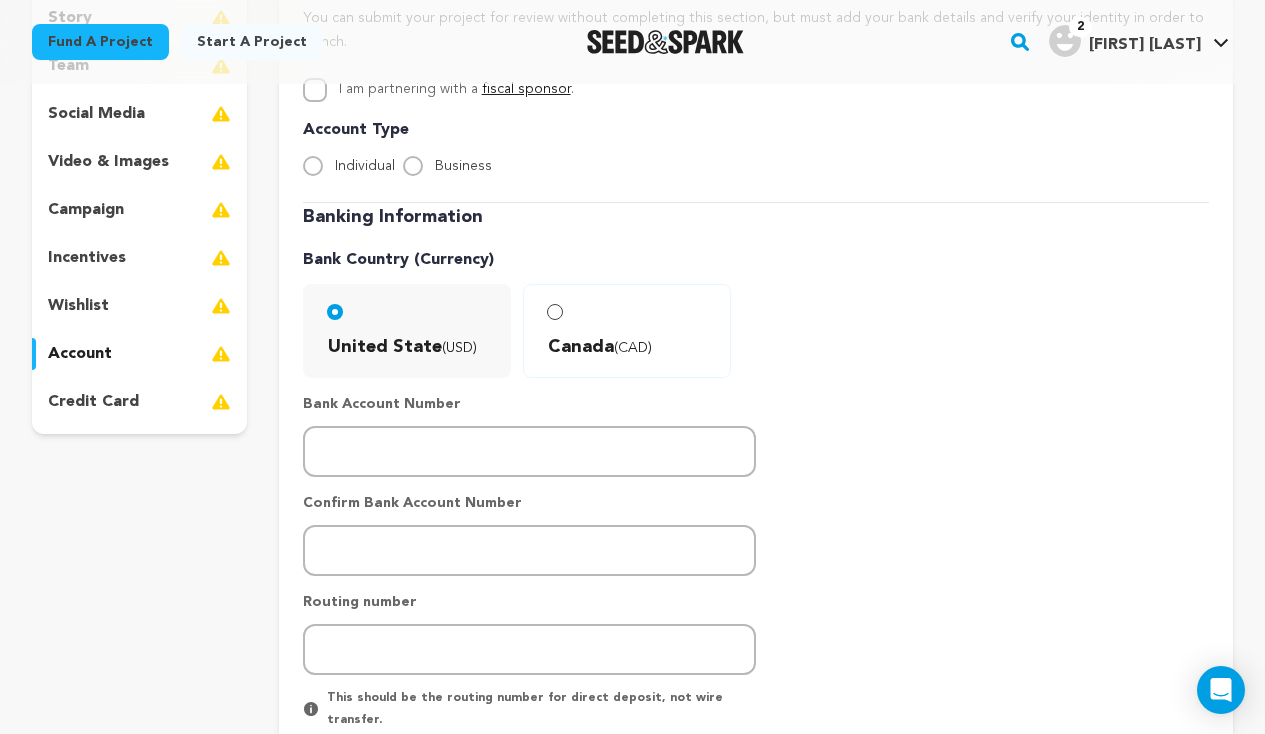 click on "credit card" at bounding box center [93, 402] 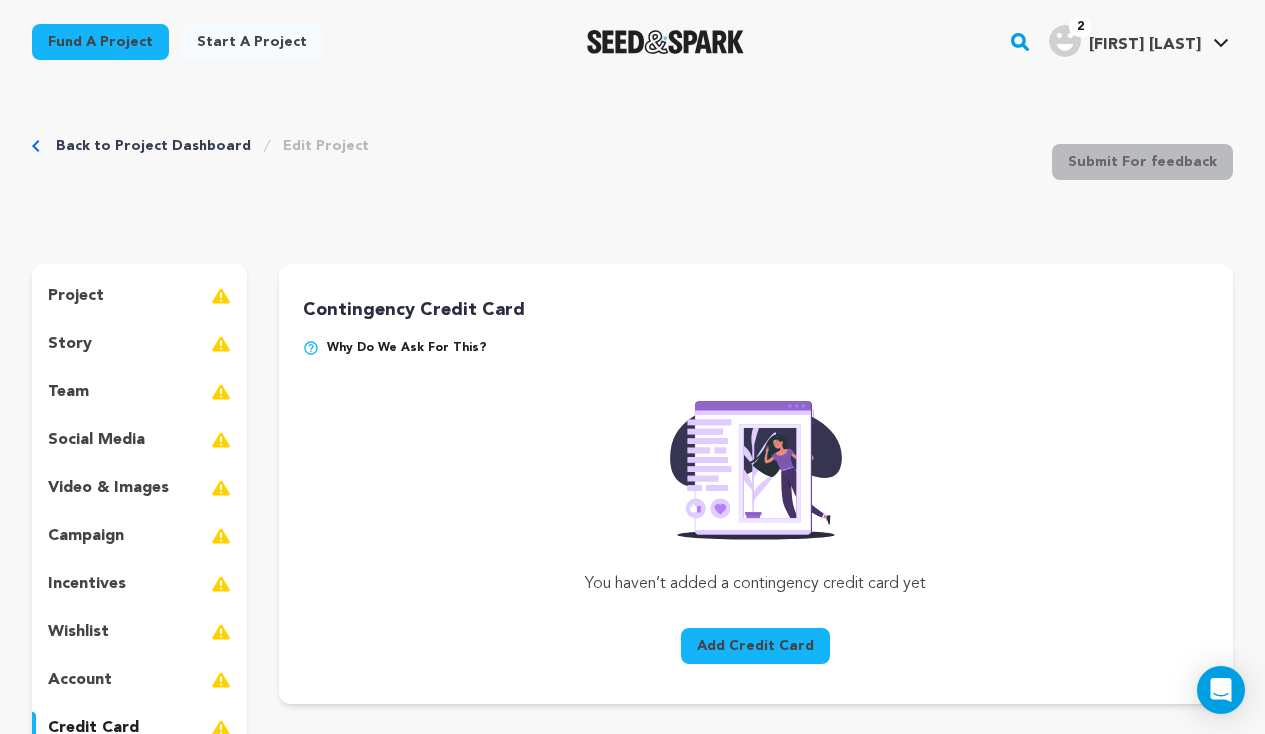 scroll, scrollTop: 0, scrollLeft: 0, axis: both 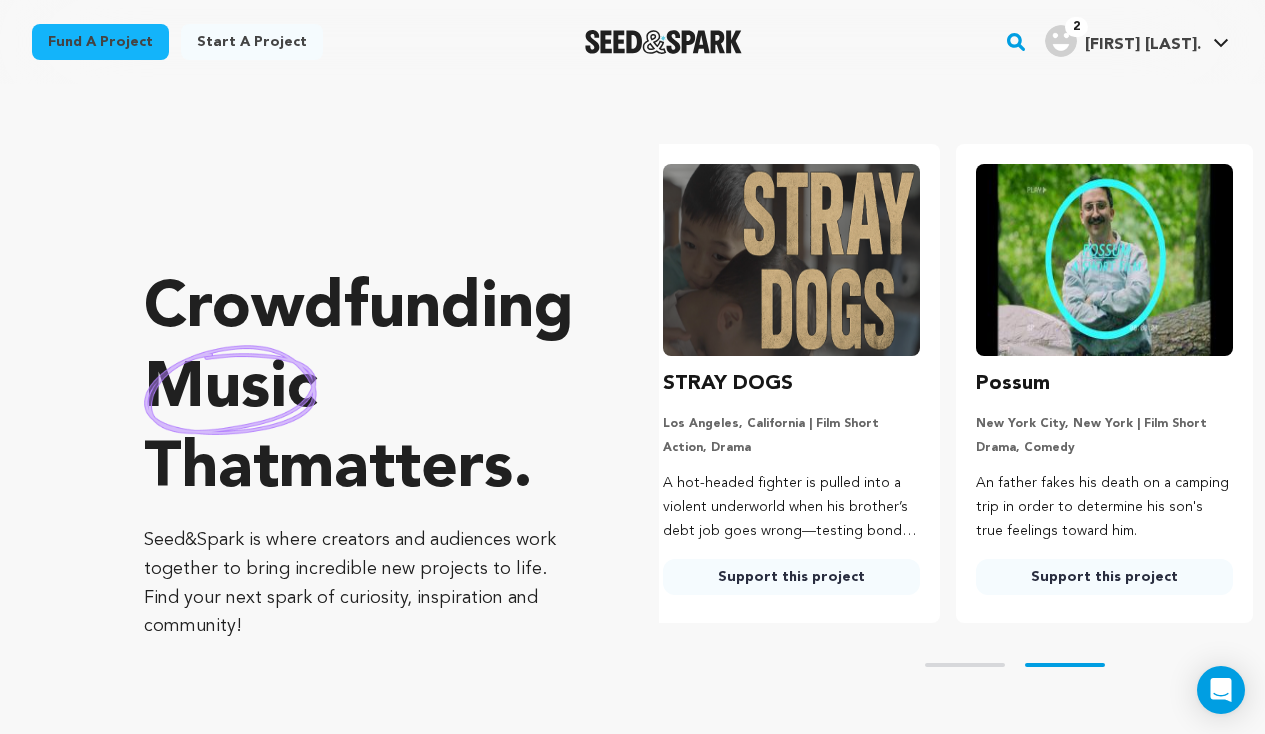 click on "Fund a project" at bounding box center [100, 42] 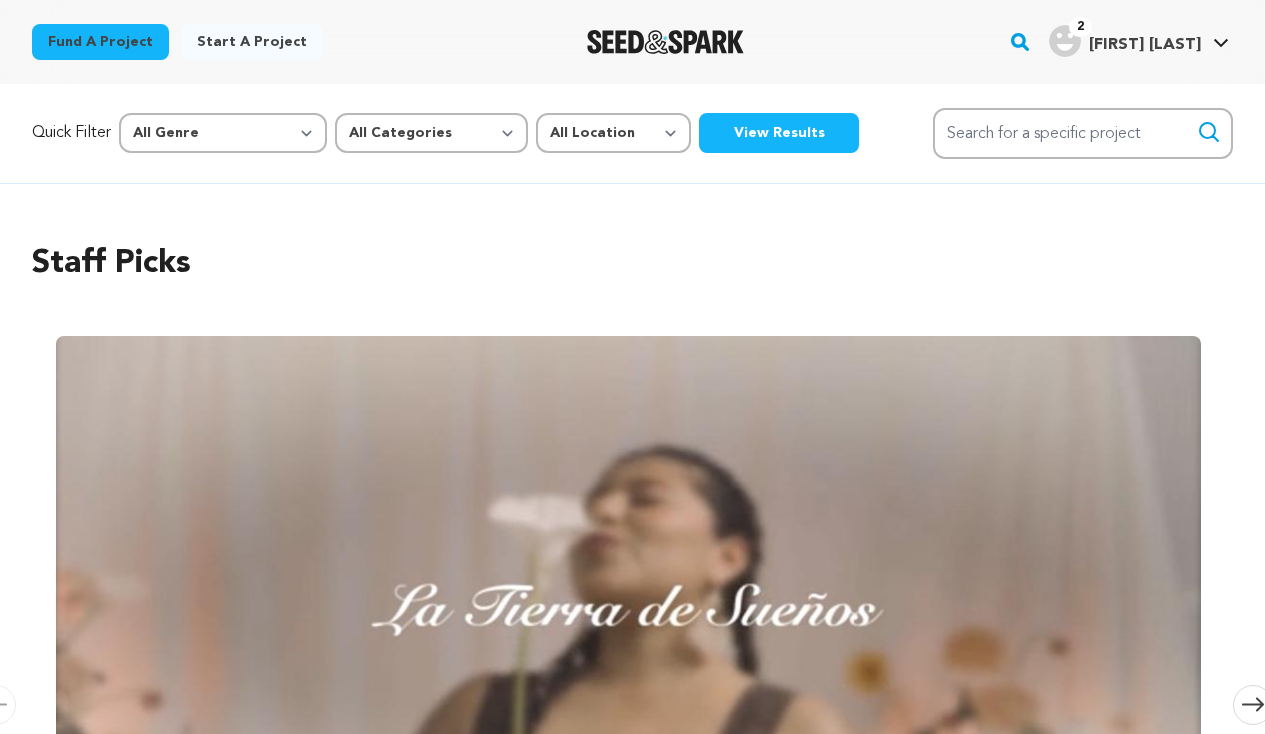 scroll, scrollTop: 0, scrollLeft: 0, axis: both 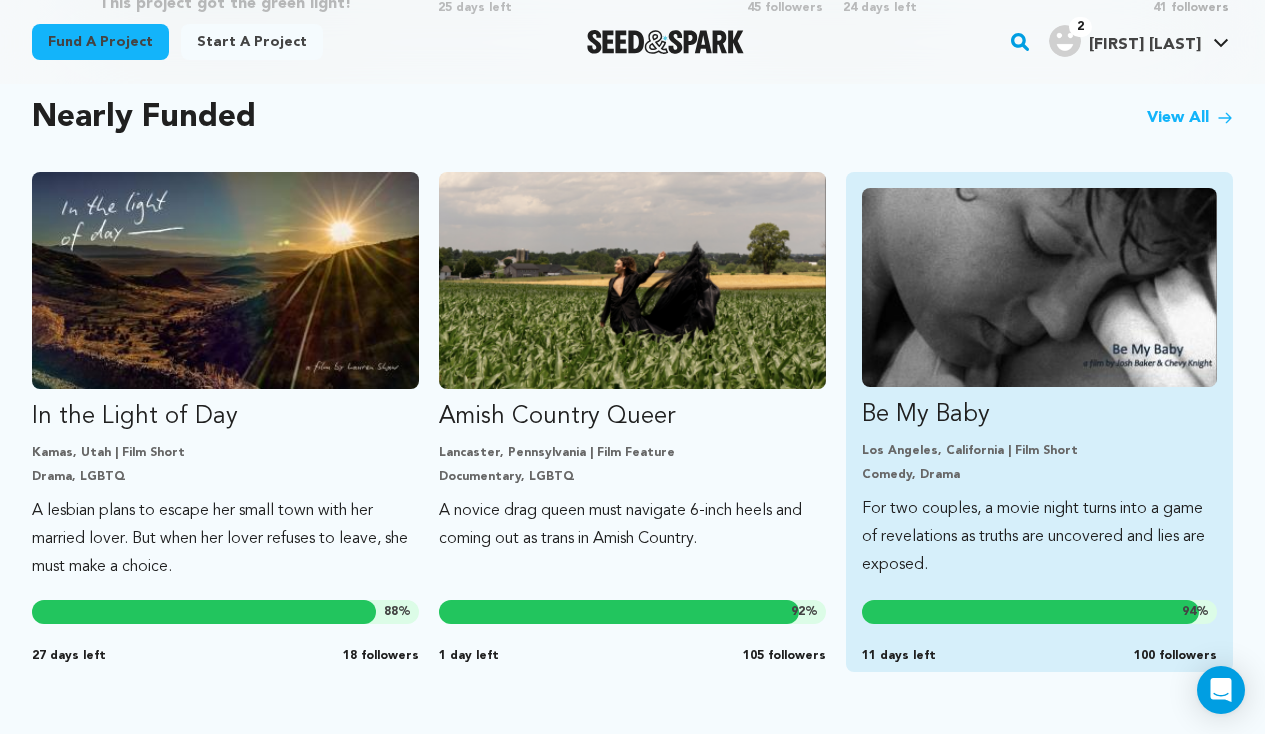 click on "Be My Baby" at bounding box center (1039, 415) 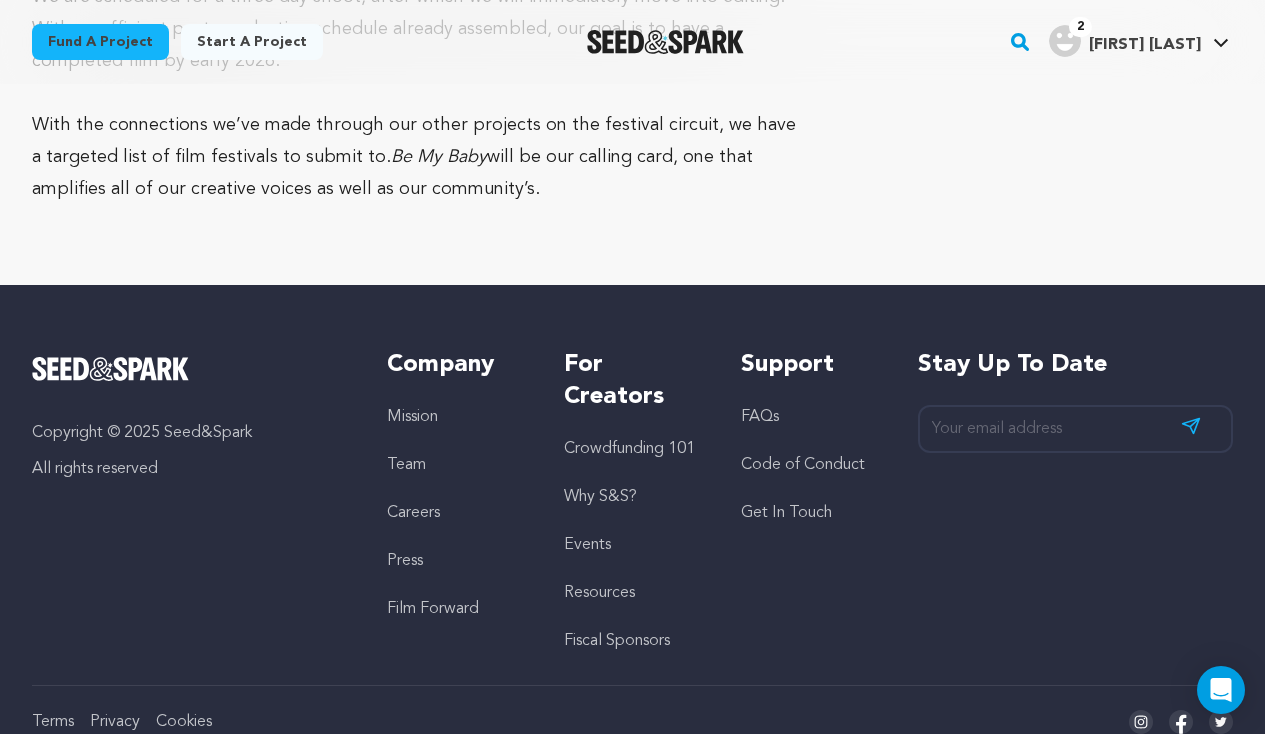 scroll, scrollTop: 6718, scrollLeft: 0, axis: vertical 